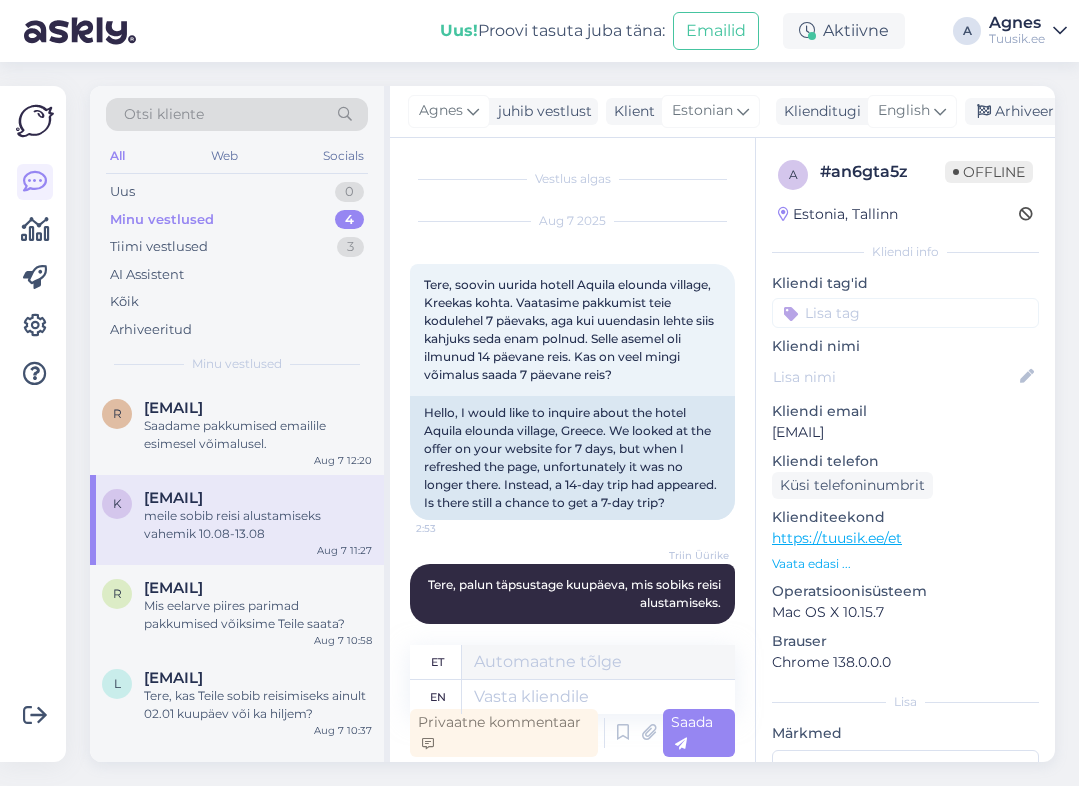 scroll, scrollTop: 0, scrollLeft: 0, axis: both 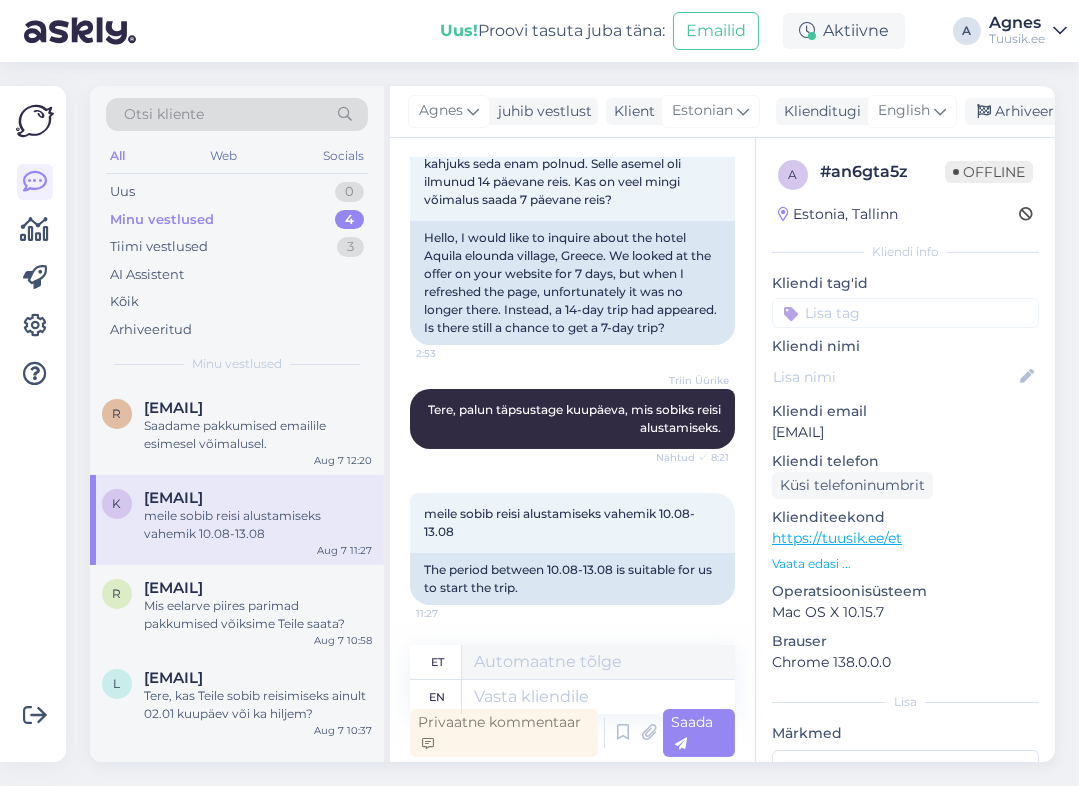 drag, startPoint x: 971, startPoint y: 444, endPoint x: 773, endPoint y: 422, distance: 199.21848 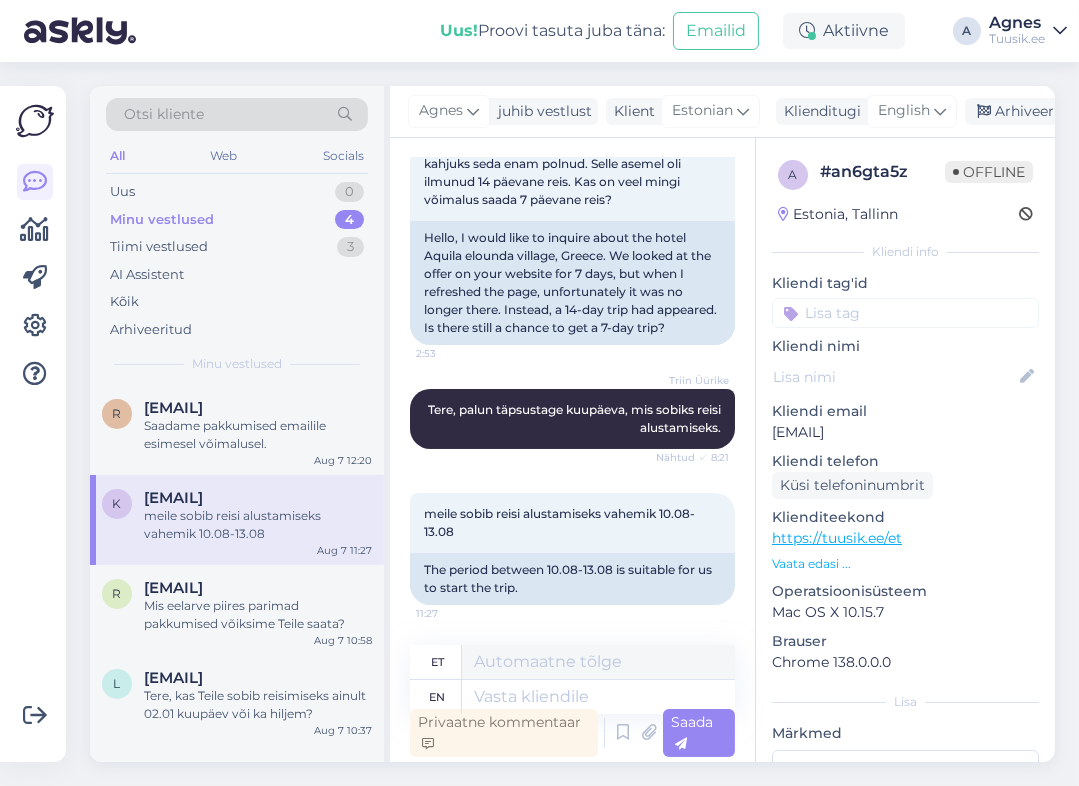click on "a # an6gta5z Offline     Estonia, Tallinn Kliendi info Kliendi tag'id  Kliendi nimi Kliendi email [EMAIL] Kliendi telefon Küsi telefoninumbrit Klienditeekond https://tuusik.ee/et Vaata edasi ... Operatsioonisüsteem Mac OS X 10.15.7 Brauser Chrome 138.0.0.0 Lisa Märkmed" at bounding box center [905, 549] 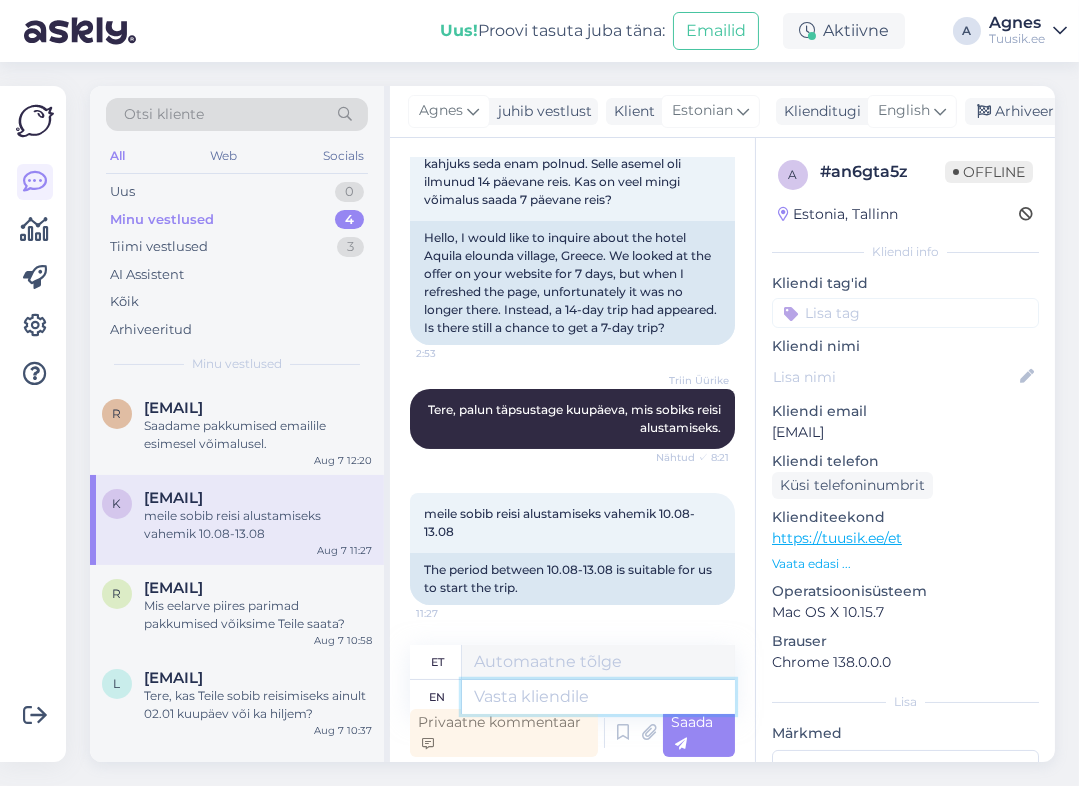 click at bounding box center (598, 697) 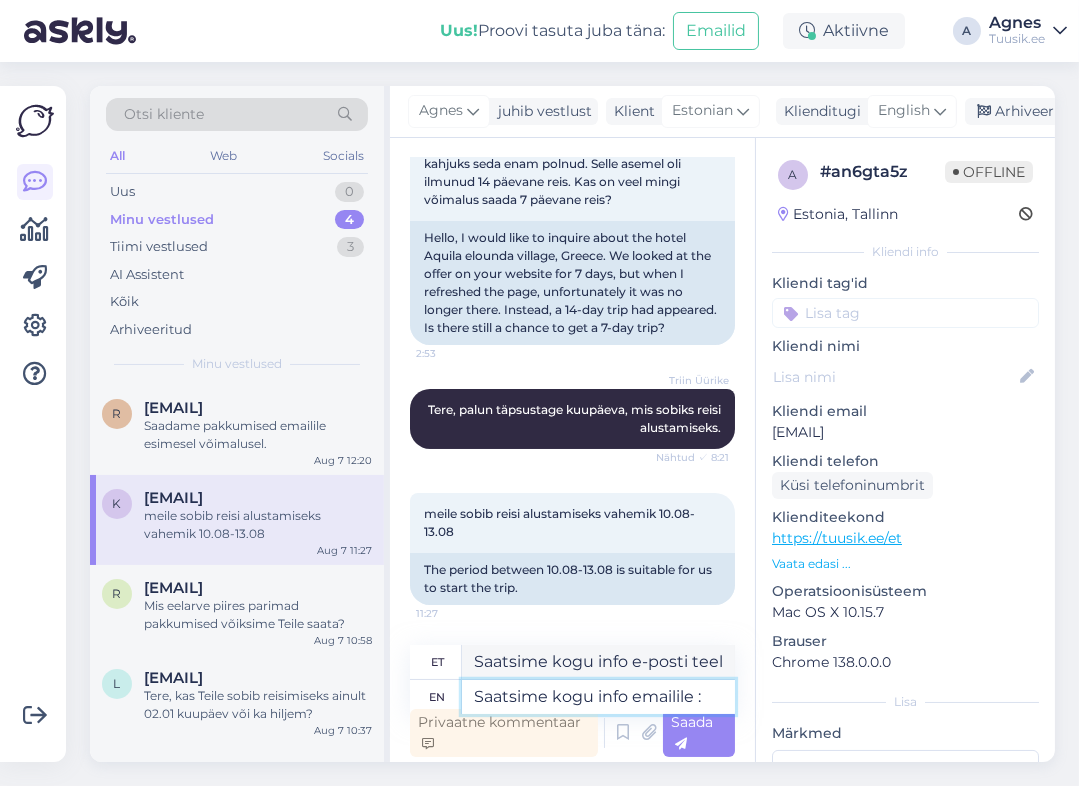 type on "Saatsime kogu info emailile :)" 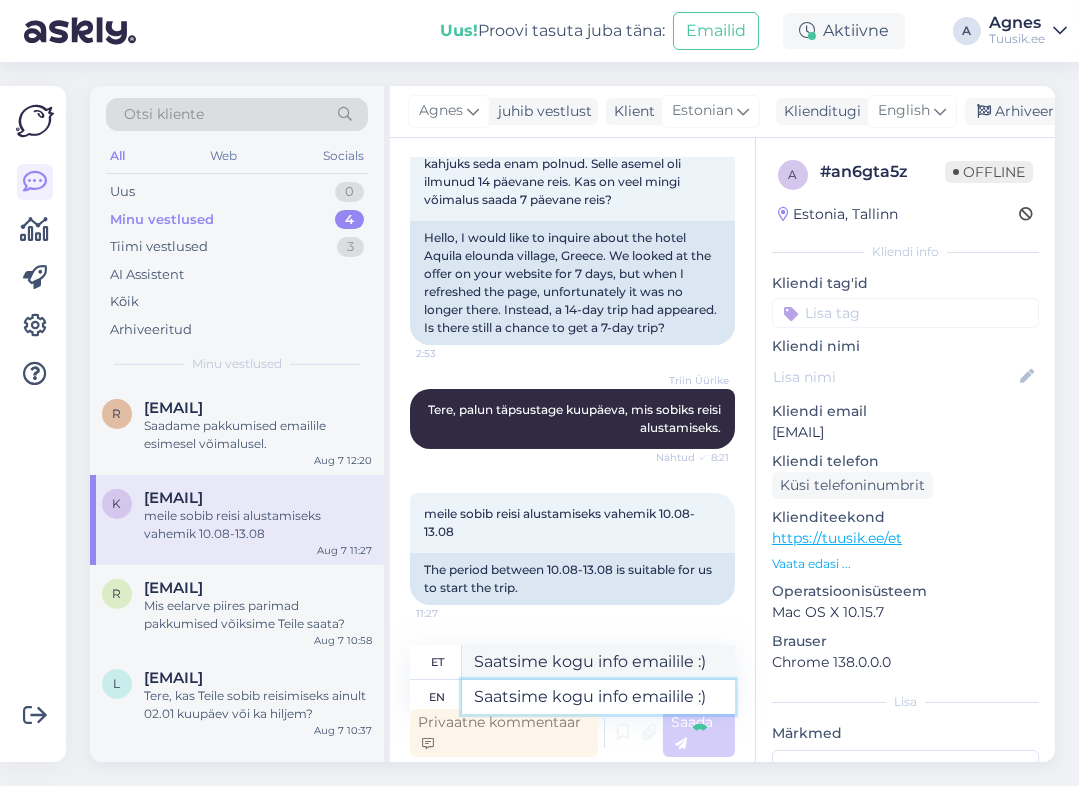 scroll, scrollTop: 312, scrollLeft: 0, axis: vertical 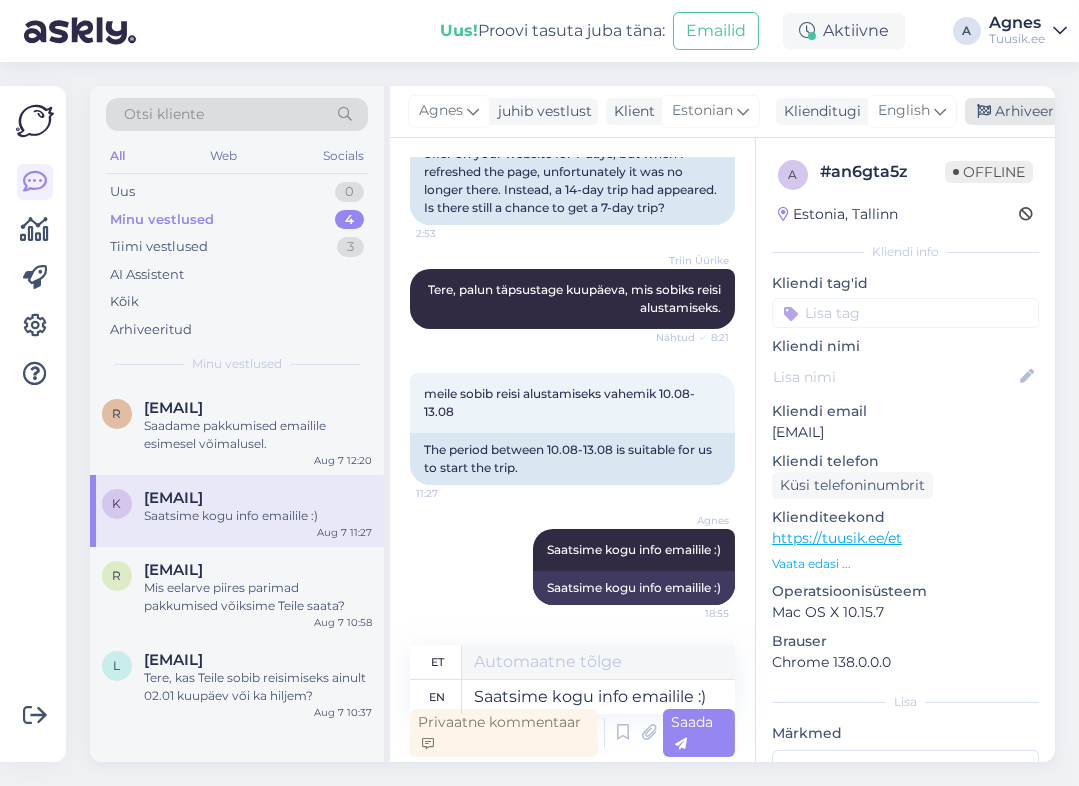 click on "Arhiveeri vestlus" at bounding box center [1042, 111] 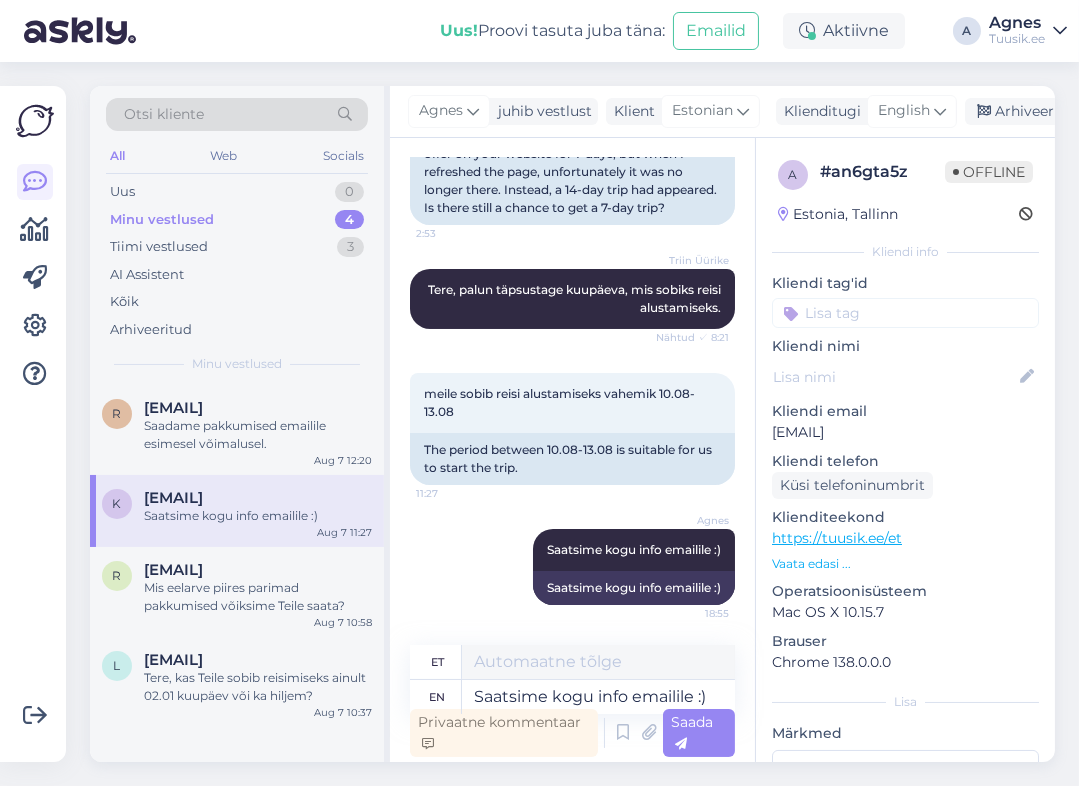 scroll, scrollTop: 292, scrollLeft: 0, axis: vertical 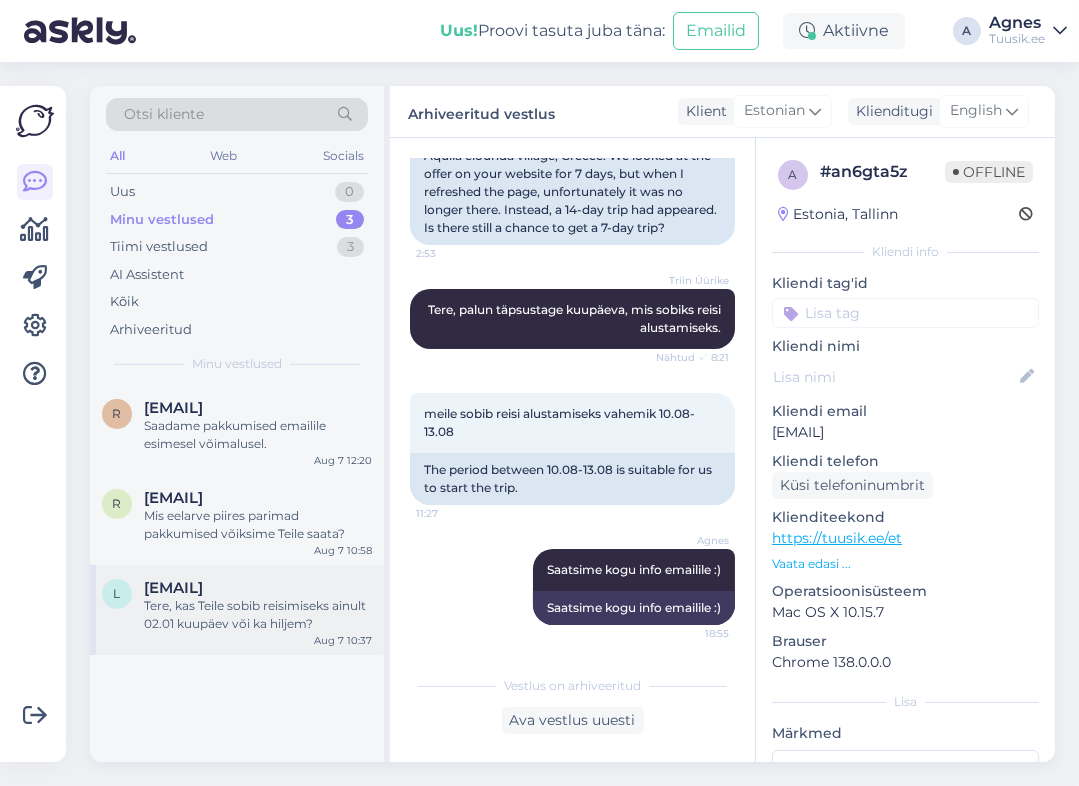 click on "[EMAIL]" at bounding box center [173, 588] 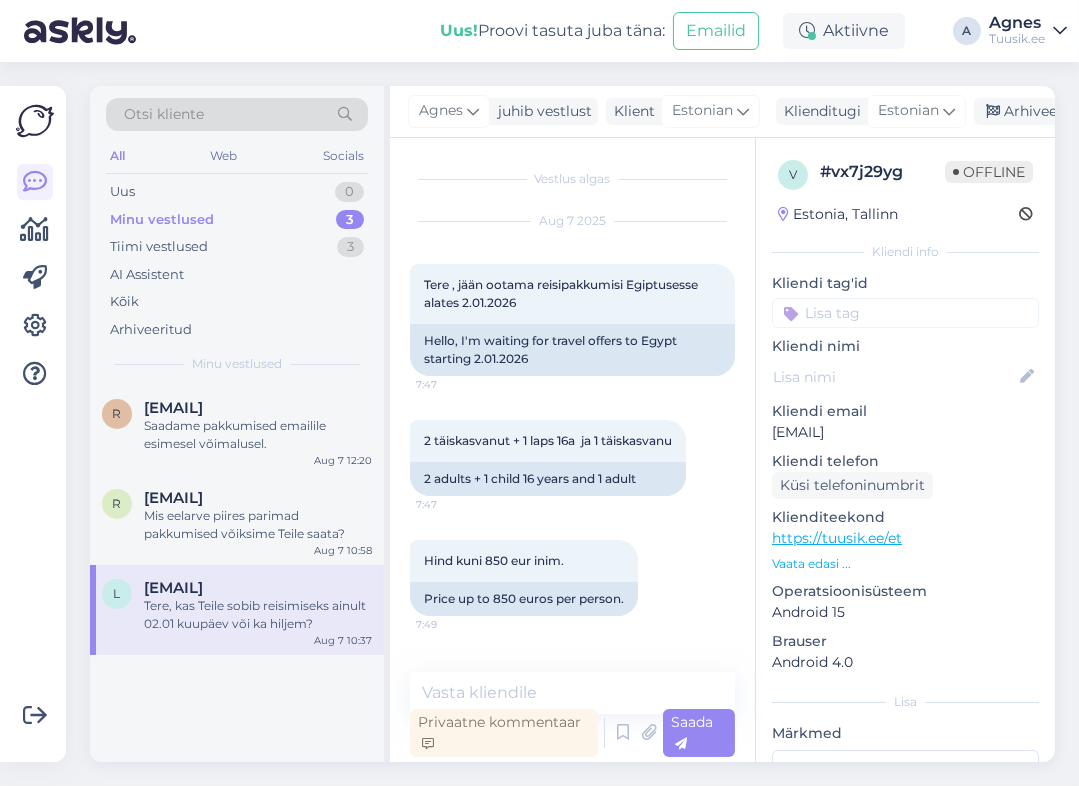 scroll, scrollTop: 327, scrollLeft: 0, axis: vertical 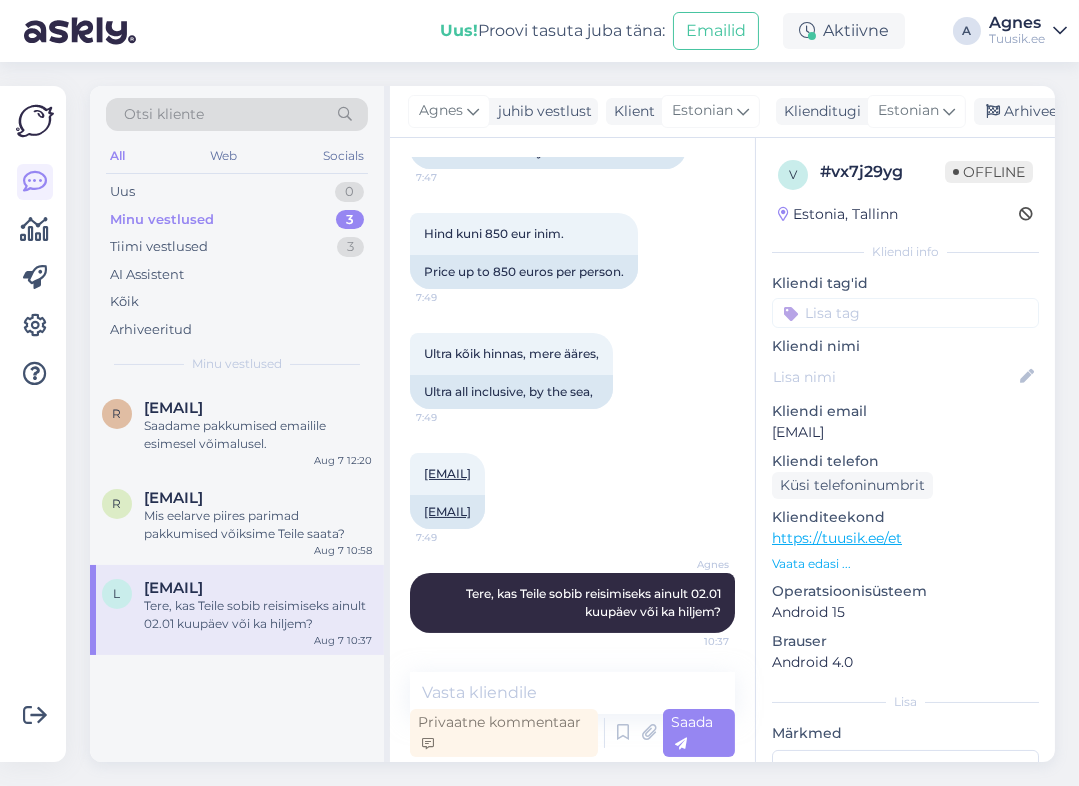 drag, startPoint x: 881, startPoint y: 435, endPoint x: 765, endPoint y: 439, distance: 116.06895 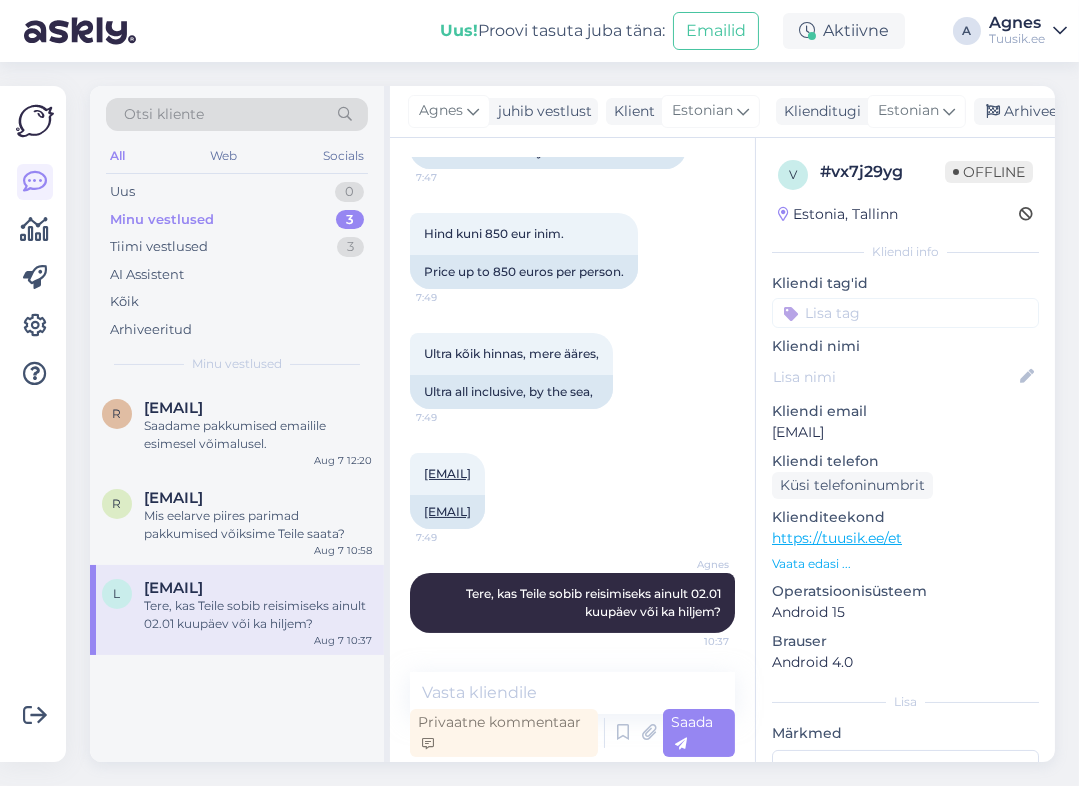 click on "v # vx7j29yg Offline     Estonia, Tallinn Kliendi info Kliendi tag'id  Kliendi nimi Kliendi email [EMAIL] Kliendi telefon Küsi telefoninumbrit Klienditeekond https://tuusik.ee/et Vaata edasi ... Operatsioonisüsteem Android 15 Brauser Android 4.0 Lisa Märkmed" at bounding box center [905, 549] 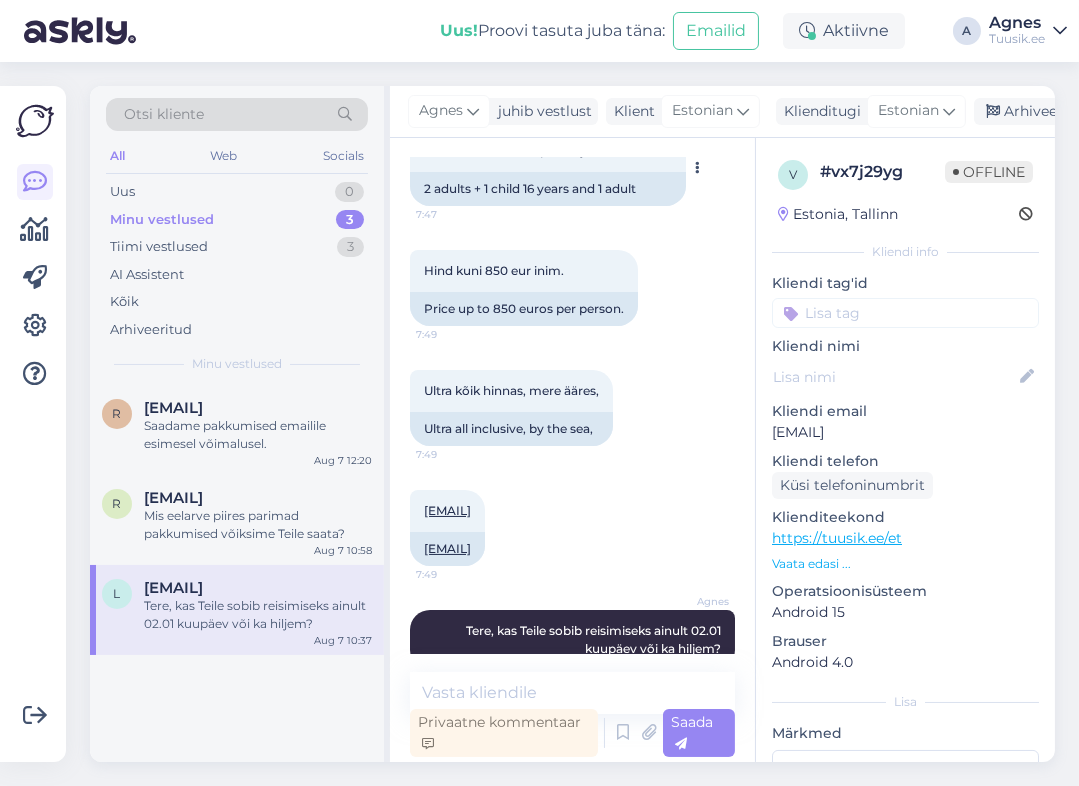 scroll, scrollTop: 327, scrollLeft: 0, axis: vertical 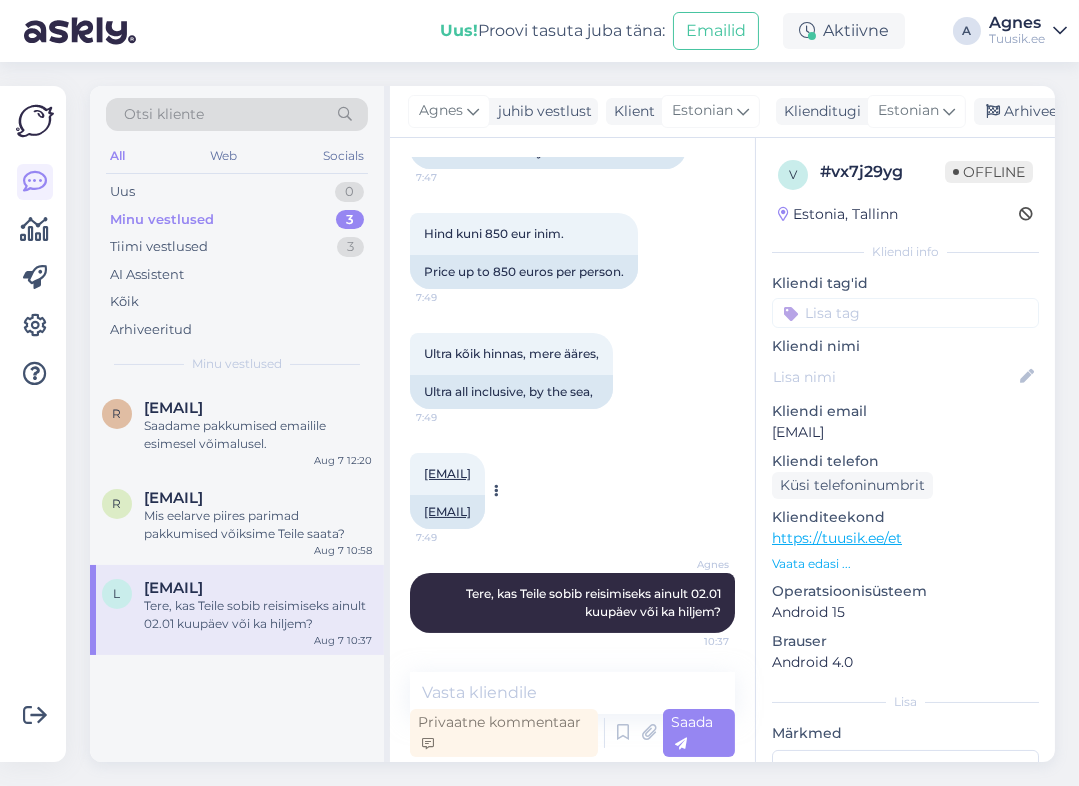 drag, startPoint x: 590, startPoint y: 468, endPoint x: 430, endPoint y: 477, distance: 160.25293 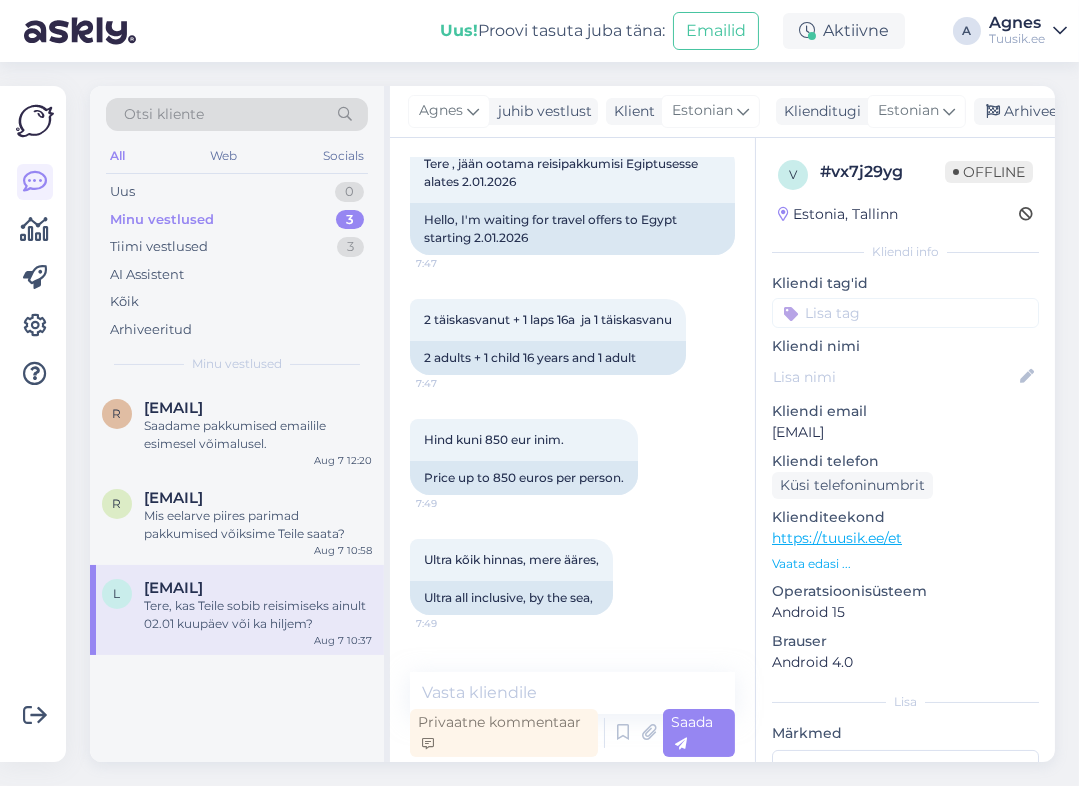 scroll, scrollTop: 27, scrollLeft: 0, axis: vertical 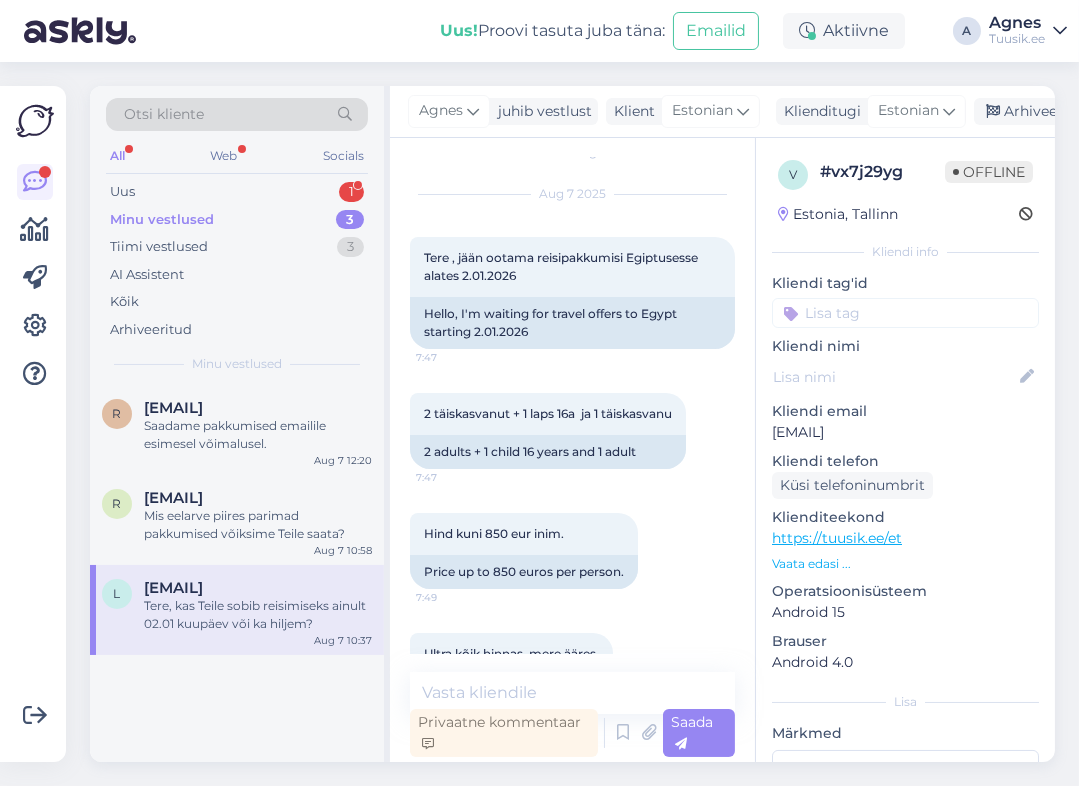 drag, startPoint x: 916, startPoint y: 419, endPoint x: 901, endPoint y: 434, distance: 21.213203 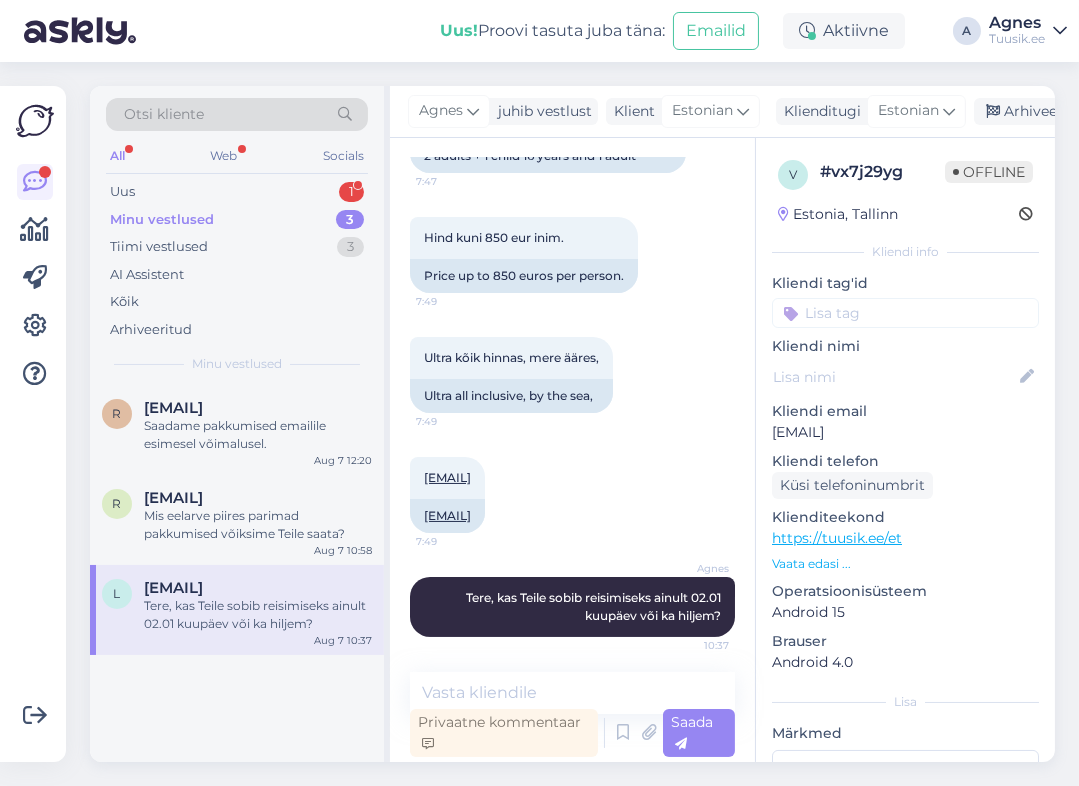 scroll, scrollTop: 327, scrollLeft: 0, axis: vertical 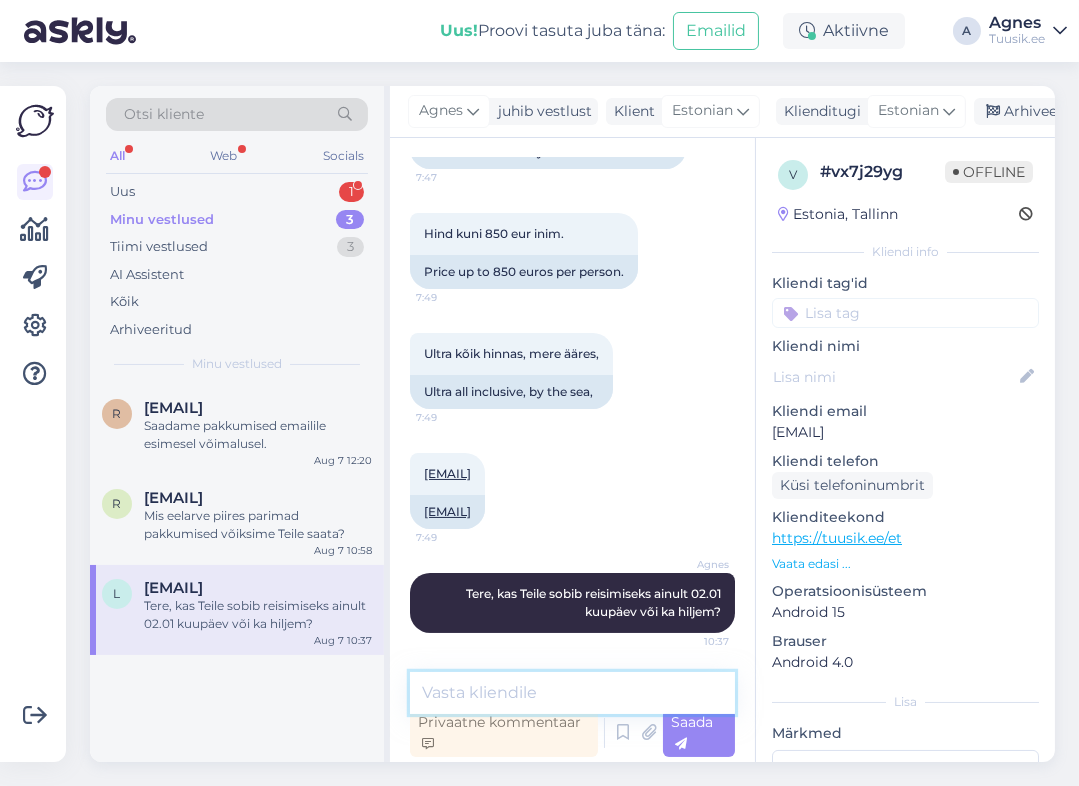 click at bounding box center [572, 693] 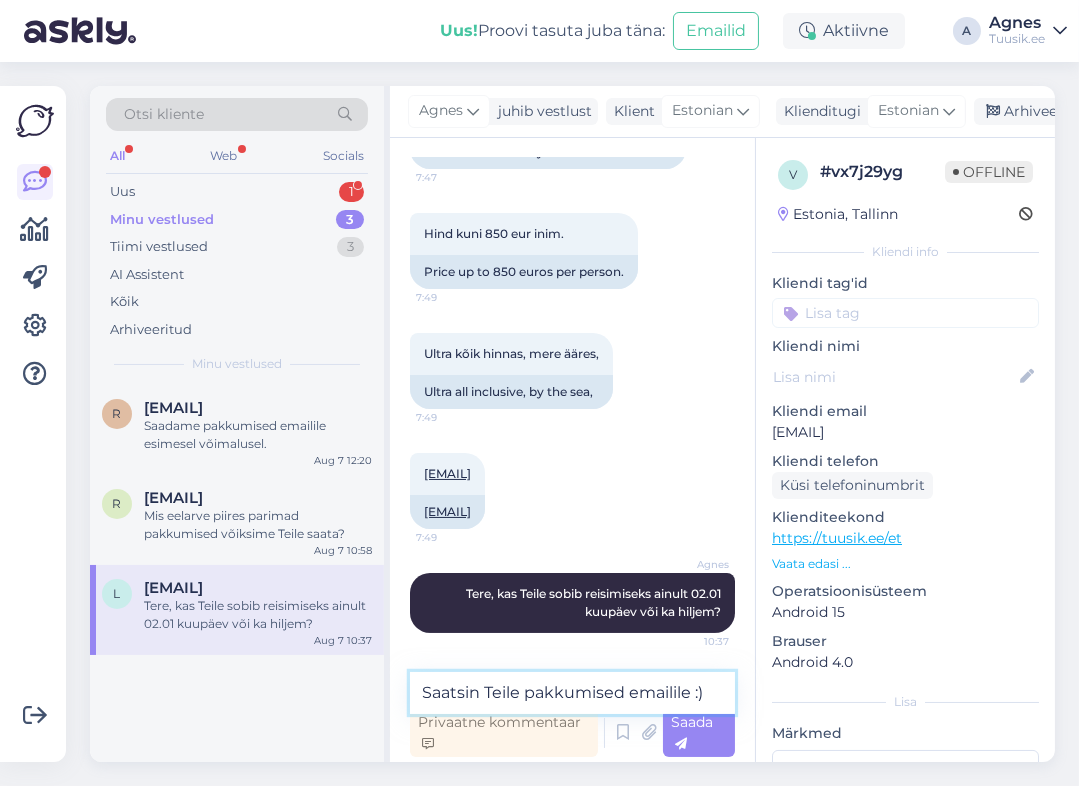 type on "Saatsin Teile pakkumised emailile :)" 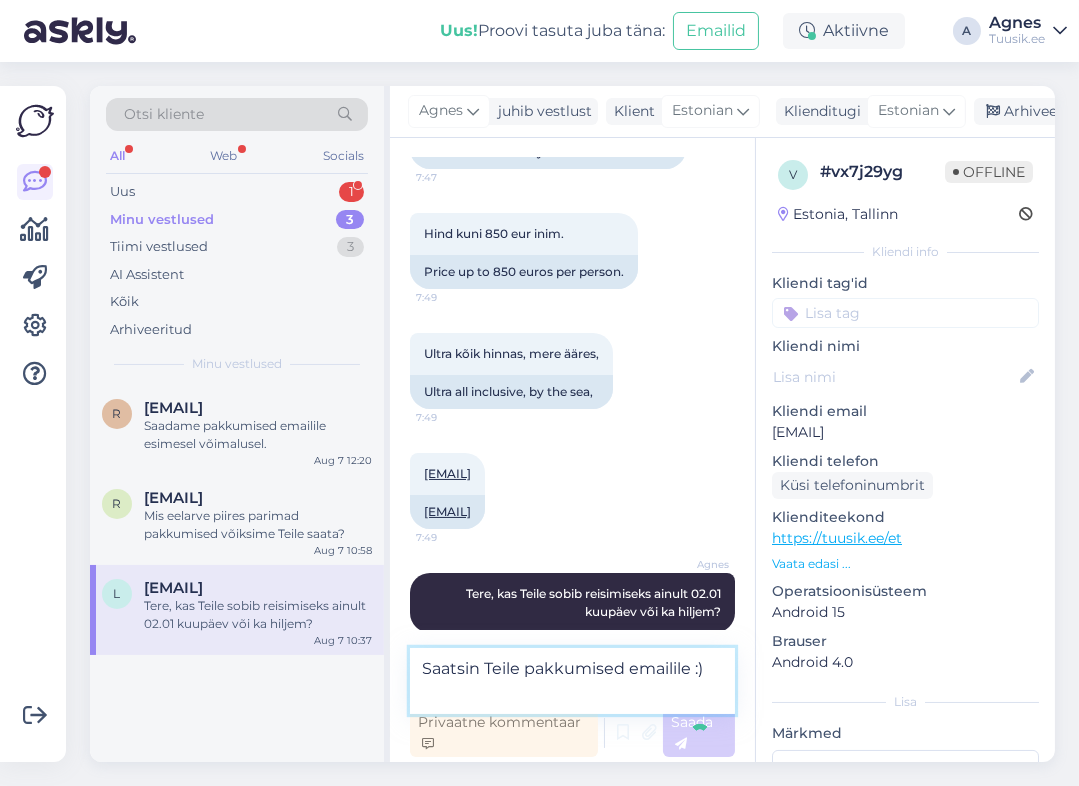 type 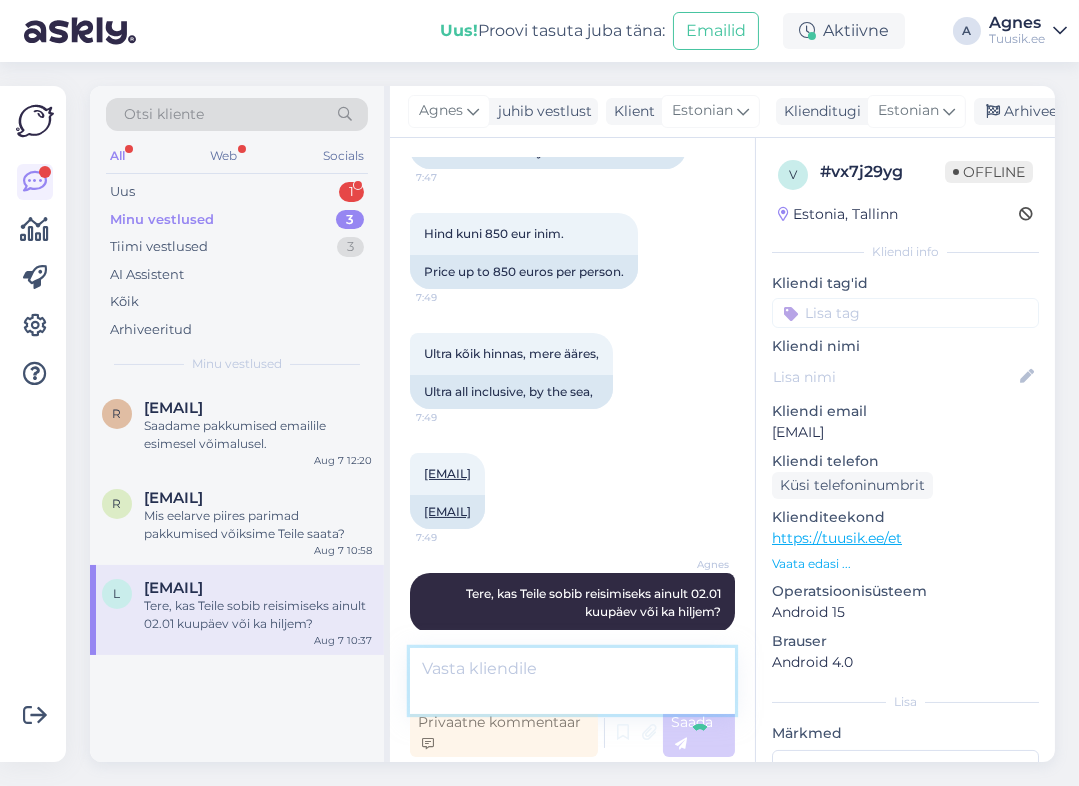 scroll, scrollTop: 413, scrollLeft: 0, axis: vertical 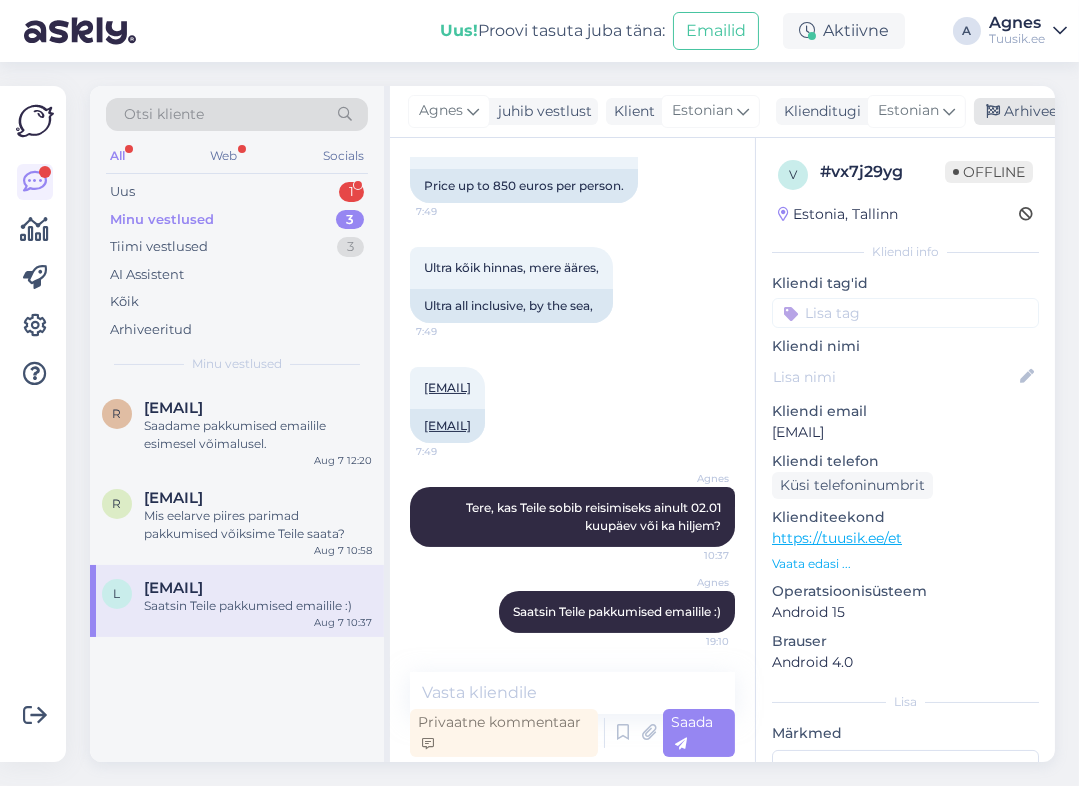 click on "Arhiveeri vestlus" at bounding box center [1051, 111] 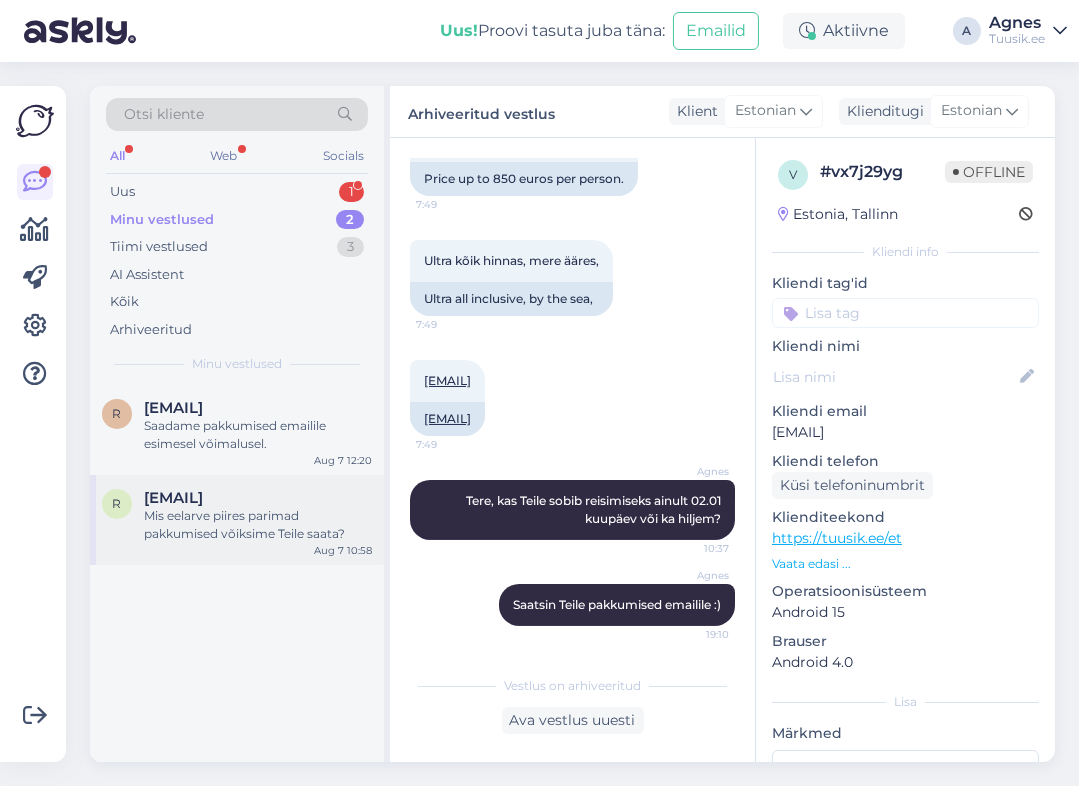 click on "Mis eelarve piires parimad pakkumised võiksime Teile saata?" at bounding box center [258, 525] 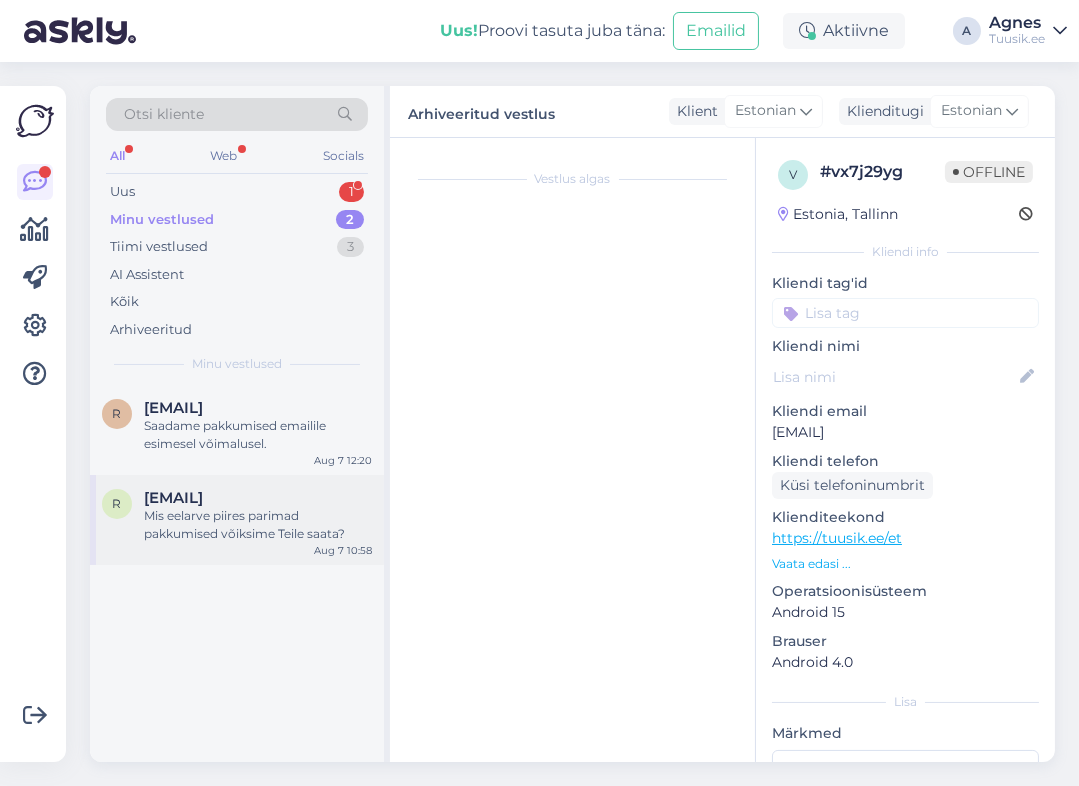 scroll, scrollTop: 113, scrollLeft: 0, axis: vertical 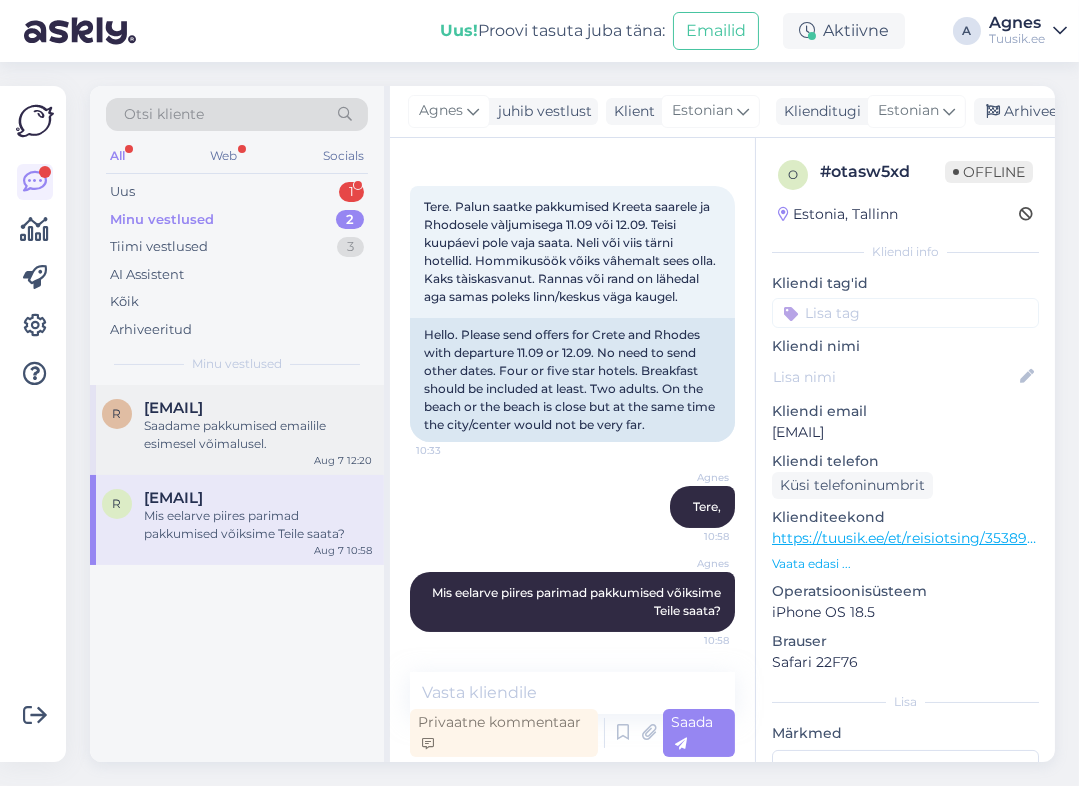 click on "Saadame pakkumised emailile esimesel võimalusel." at bounding box center (258, 435) 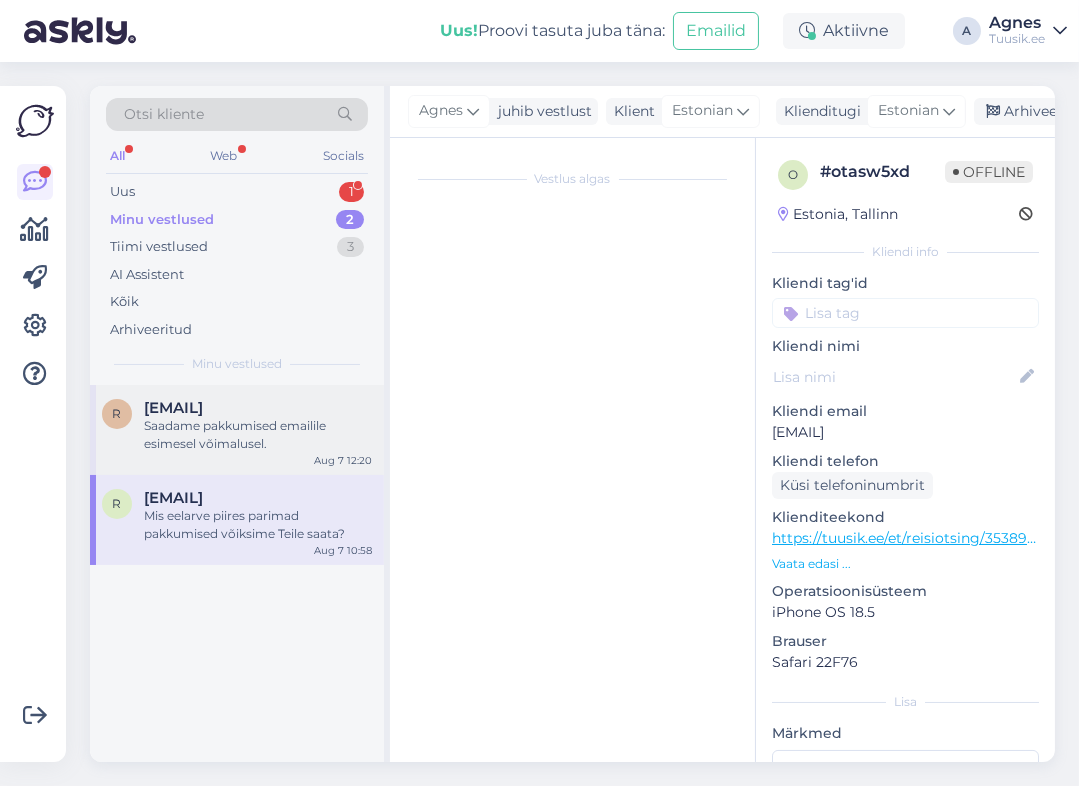 scroll, scrollTop: 0, scrollLeft: 0, axis: both 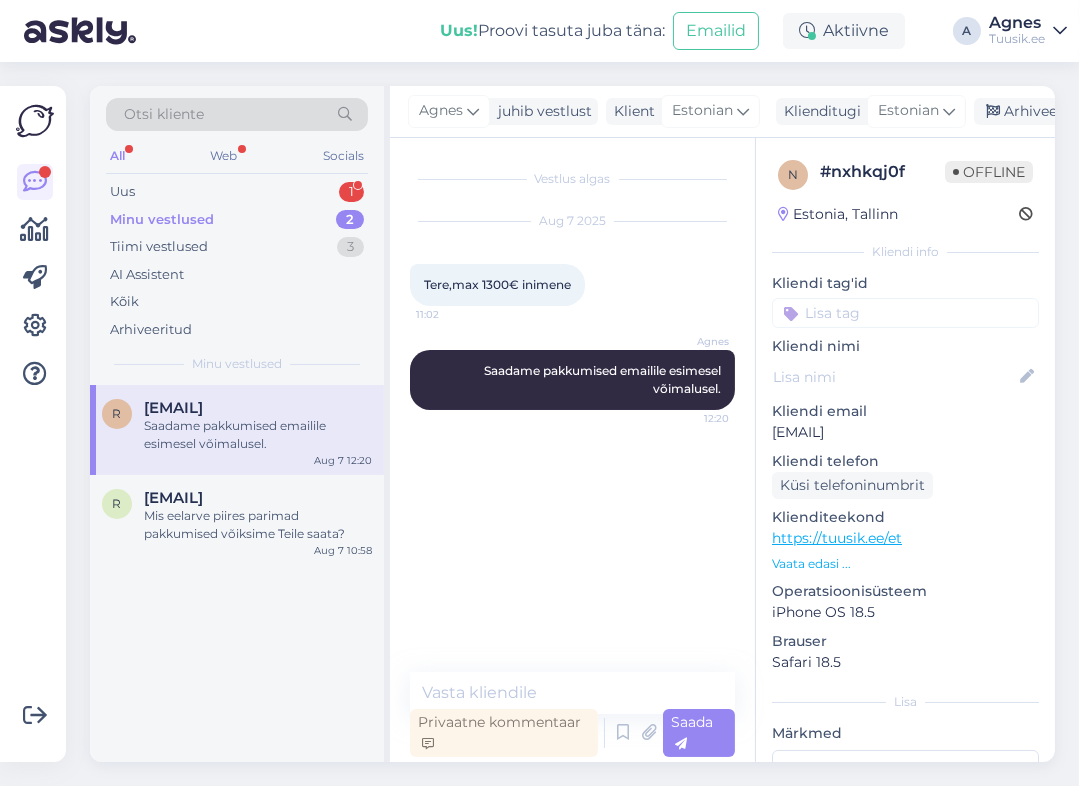 drag, startPoint x: 825, startPoint y: 434, endPoint x: 766, endPoint y: 434, distance: 59 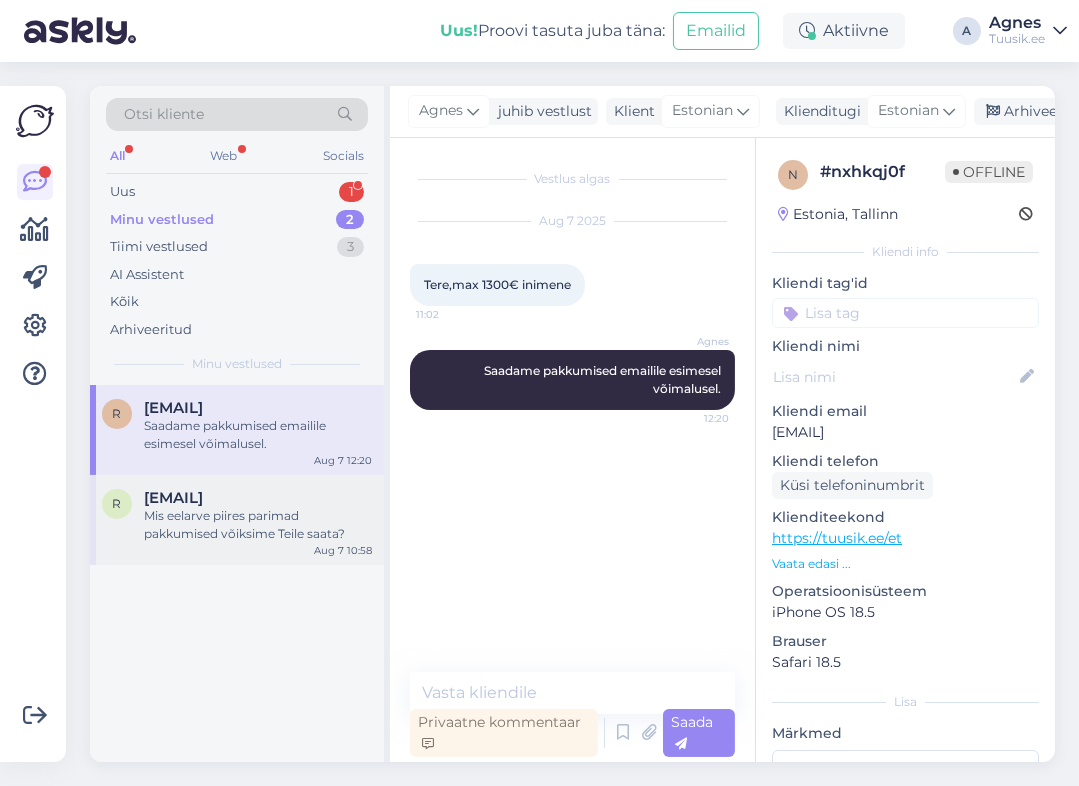click on "[EMAIL]" at bounding box center (258, 498) 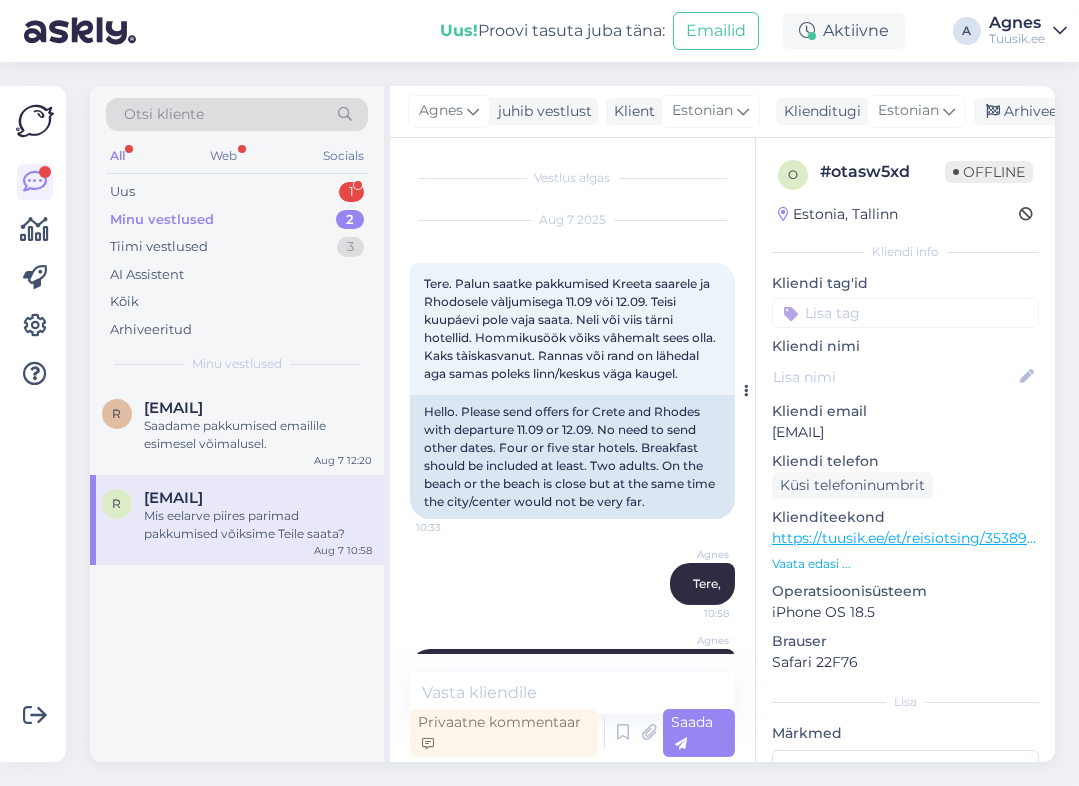 scroll, scrollTop: 0, scrollLeft: 0, axis: both 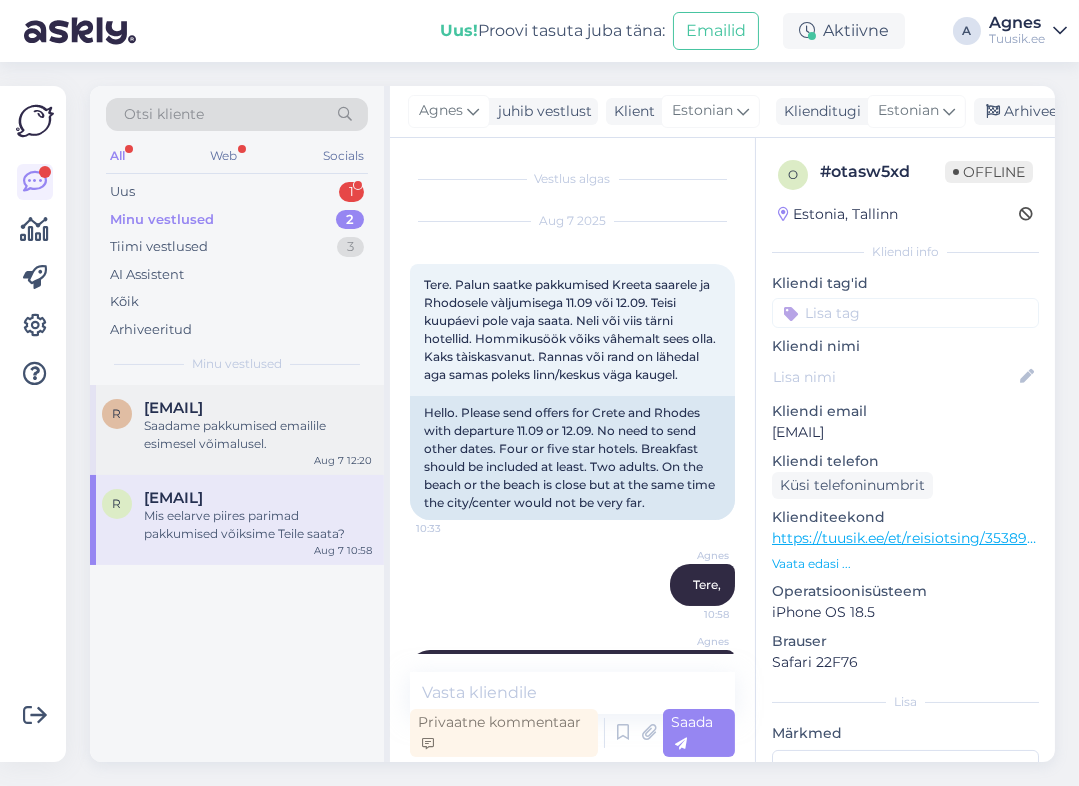 click on "Saadame pakkumised emailile esimesel võimalusel." at bounding box center [258, 435] 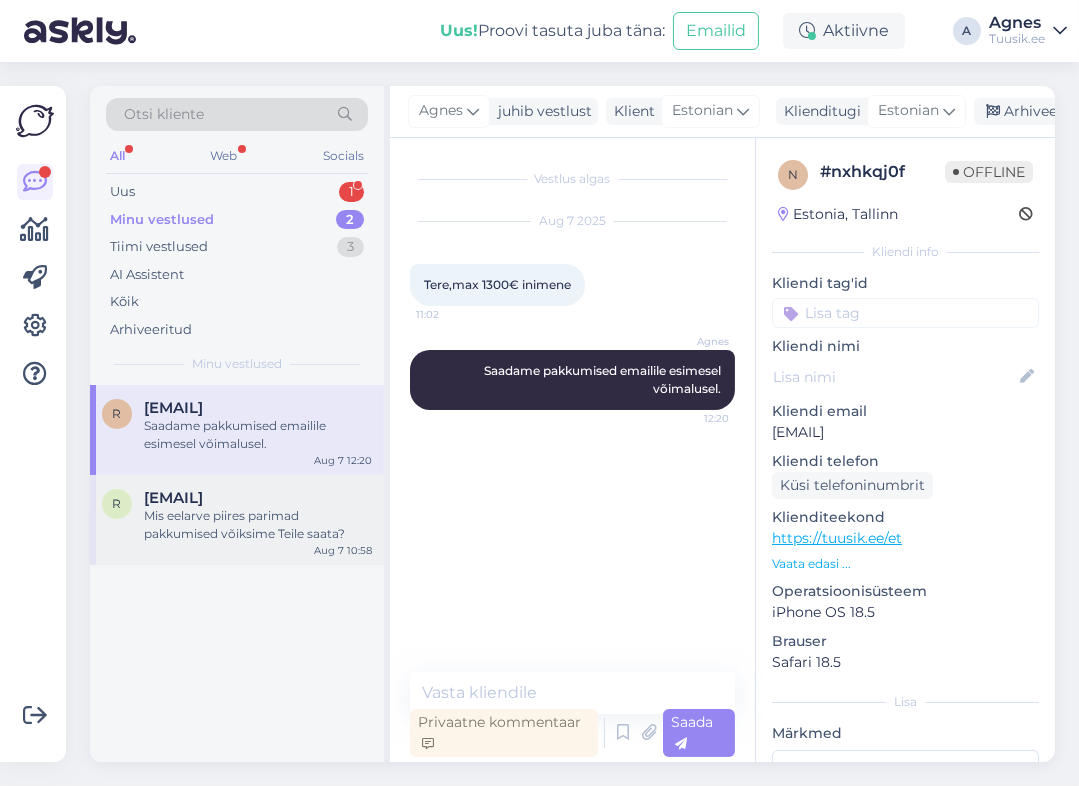 click on "Mis eelarve piires parimad pakkumised võiksime Teile saata?" at bounding box center [258, 525] 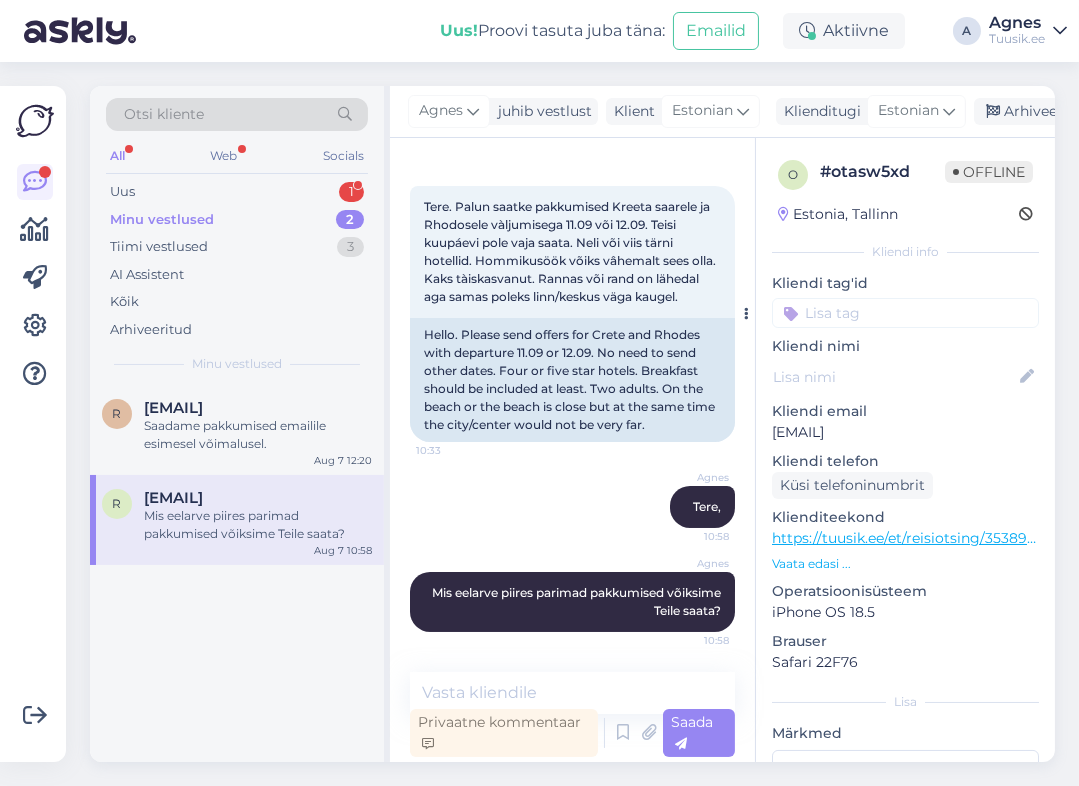scroll, scrollTop: 100, scrollLeft: 0, axis: vertical 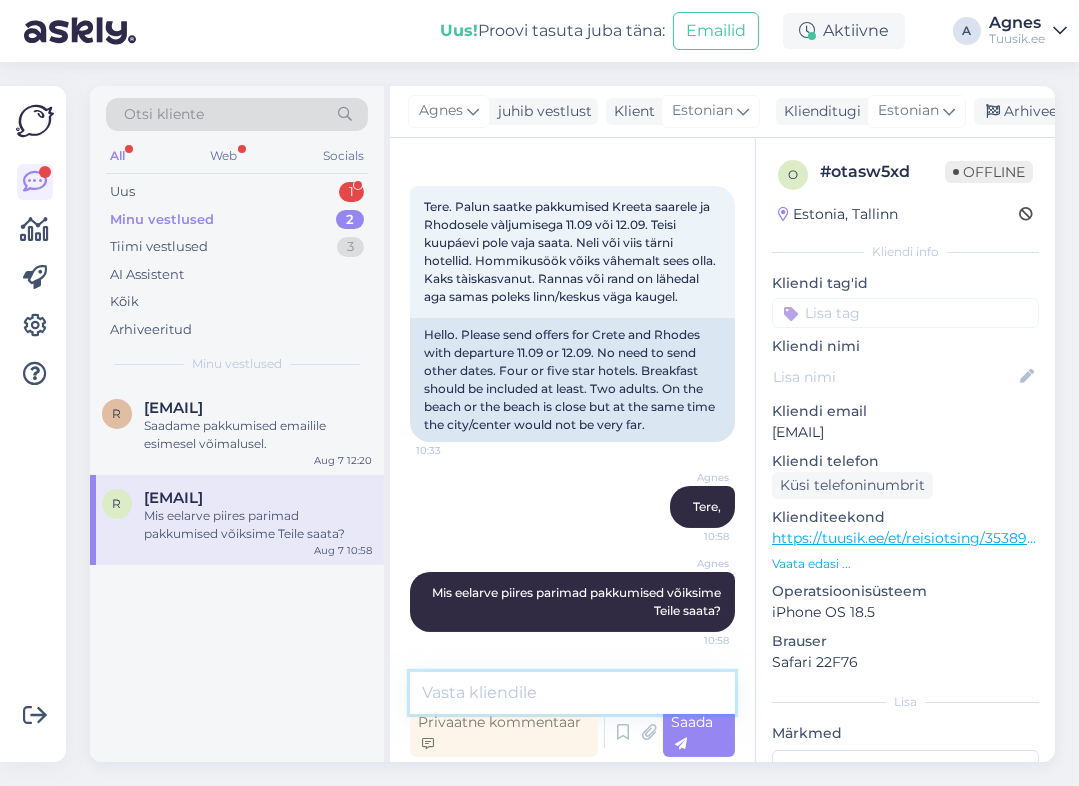 click at bounding box center [572, 693] 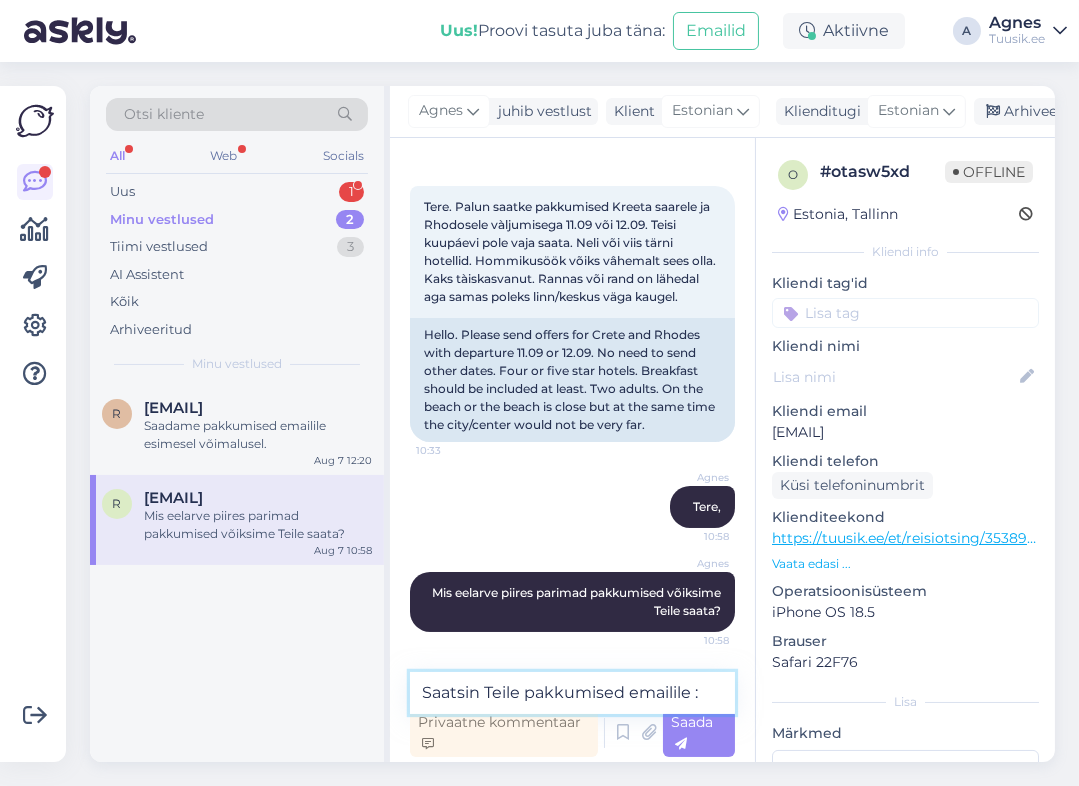 type on "Saatsin Teile pakkumised emailile :)" 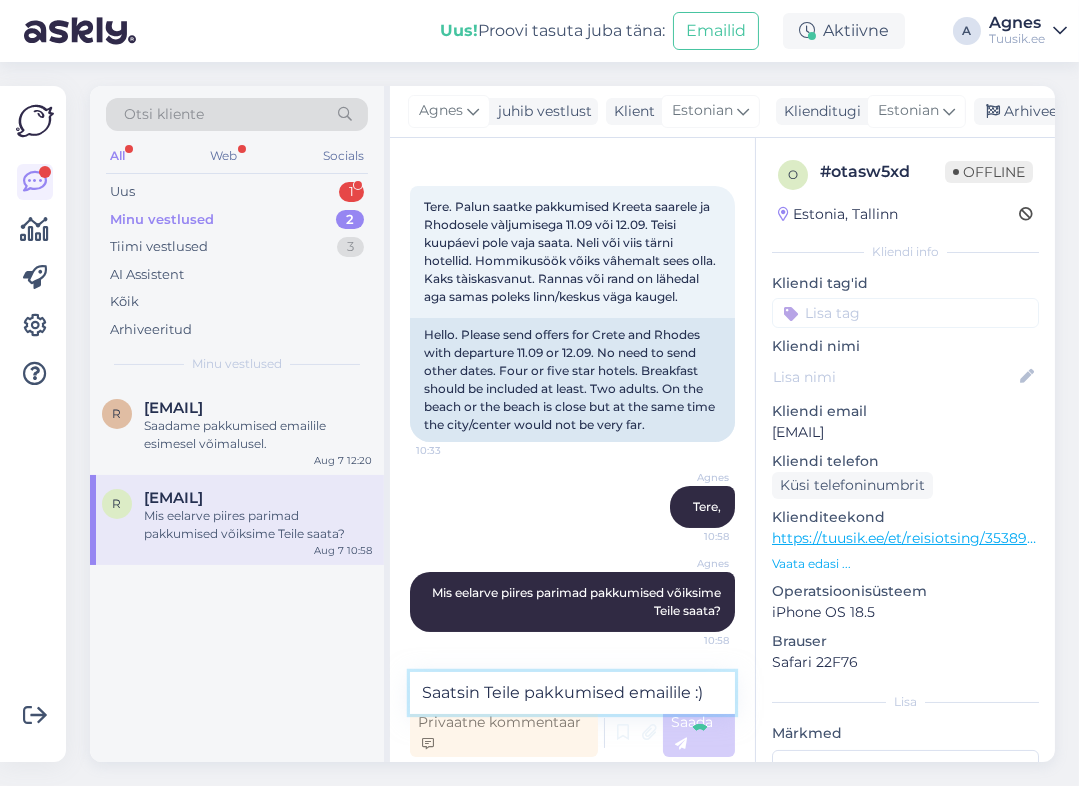 type 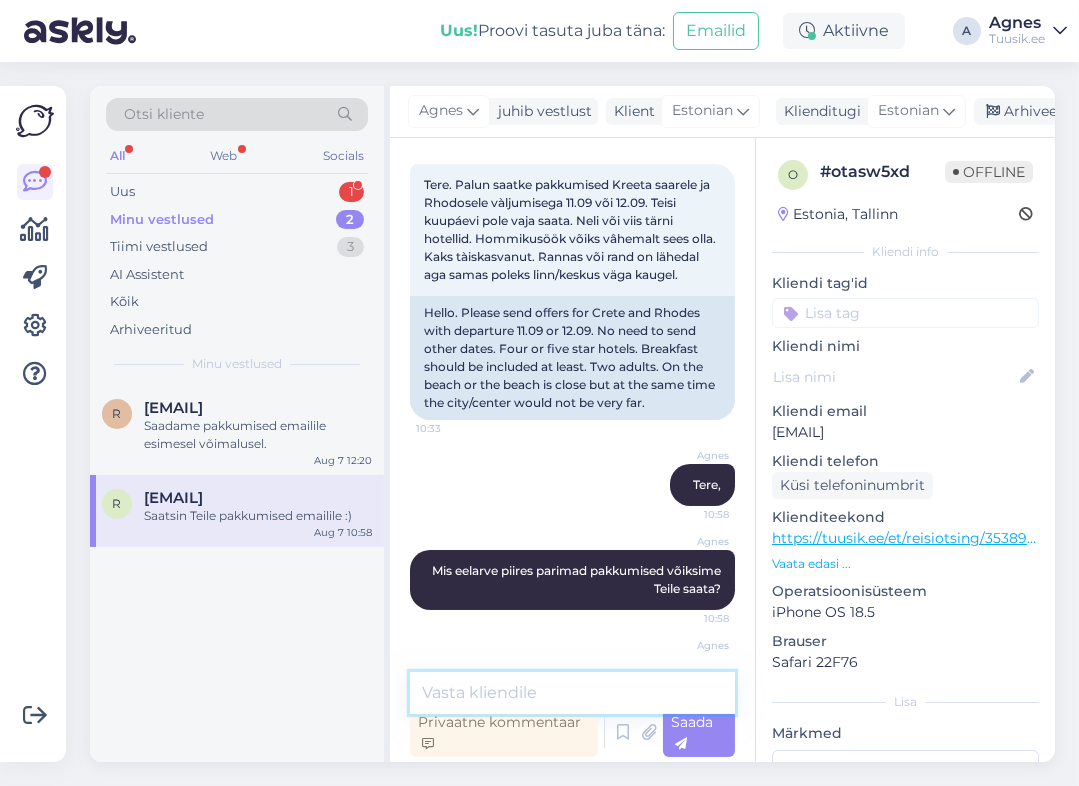 scroll, scrollTop: 199, scrollLeft: 0, axis: vertical 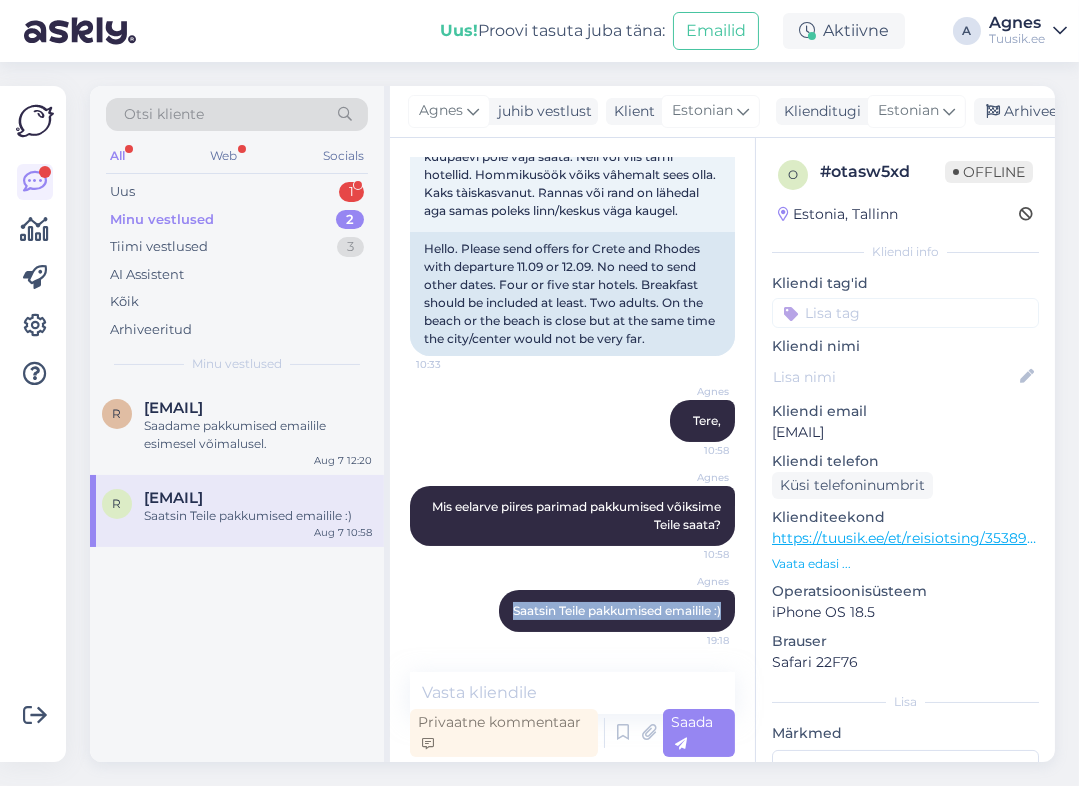 copy on "Saatsin Teile pakkumised emailile :)" 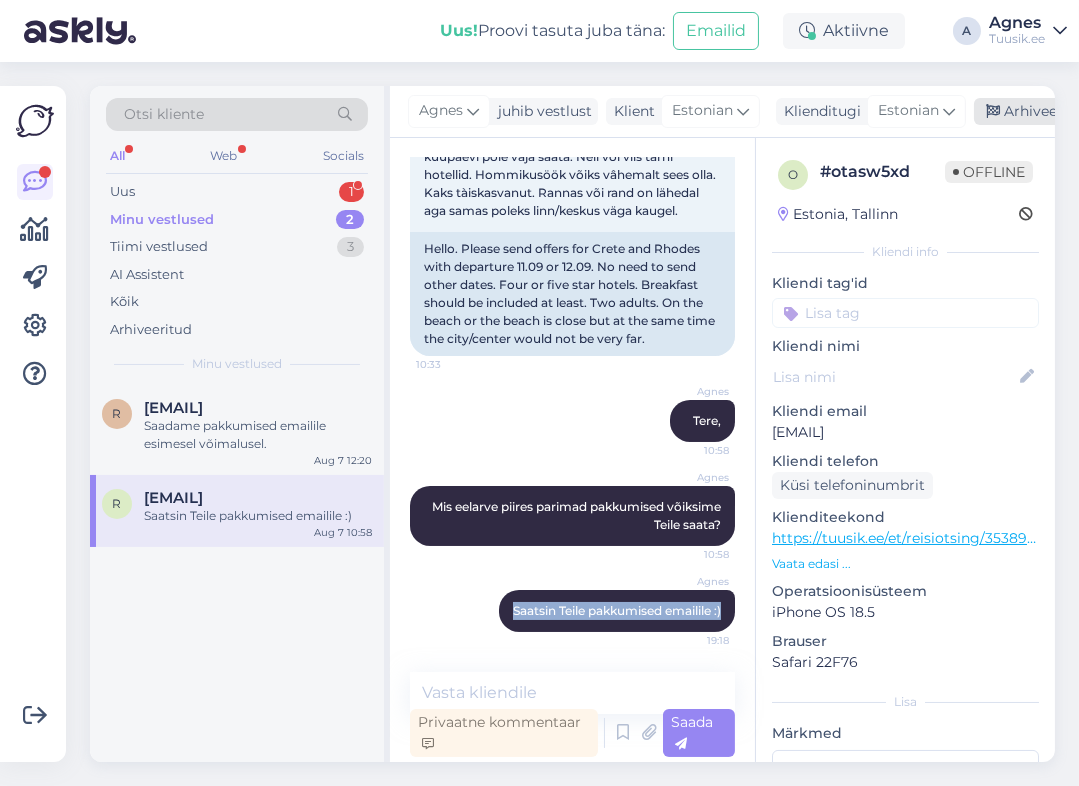 click on "Arhiveeri vestlus" at bounding box center (1051, 111) 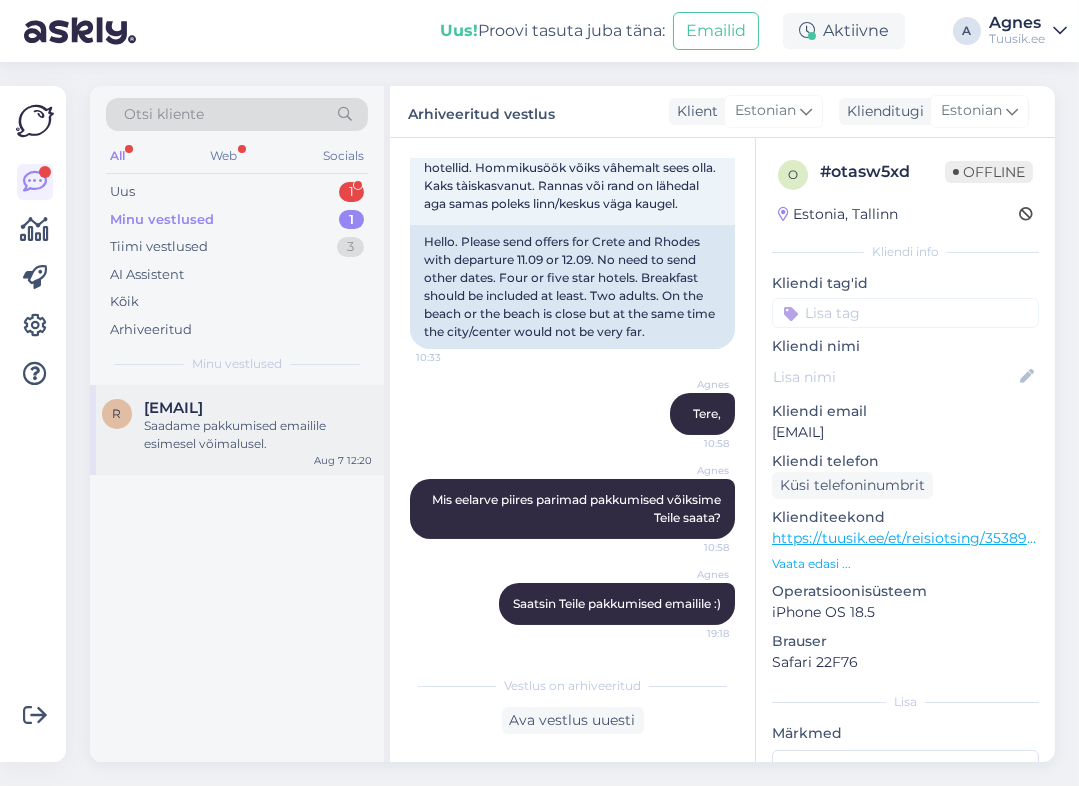 click on "r [EMAIL] Saadame pakkumised emailile esimesel võimalusel. Aug 7 12:20" at bounding box center (237, 430) 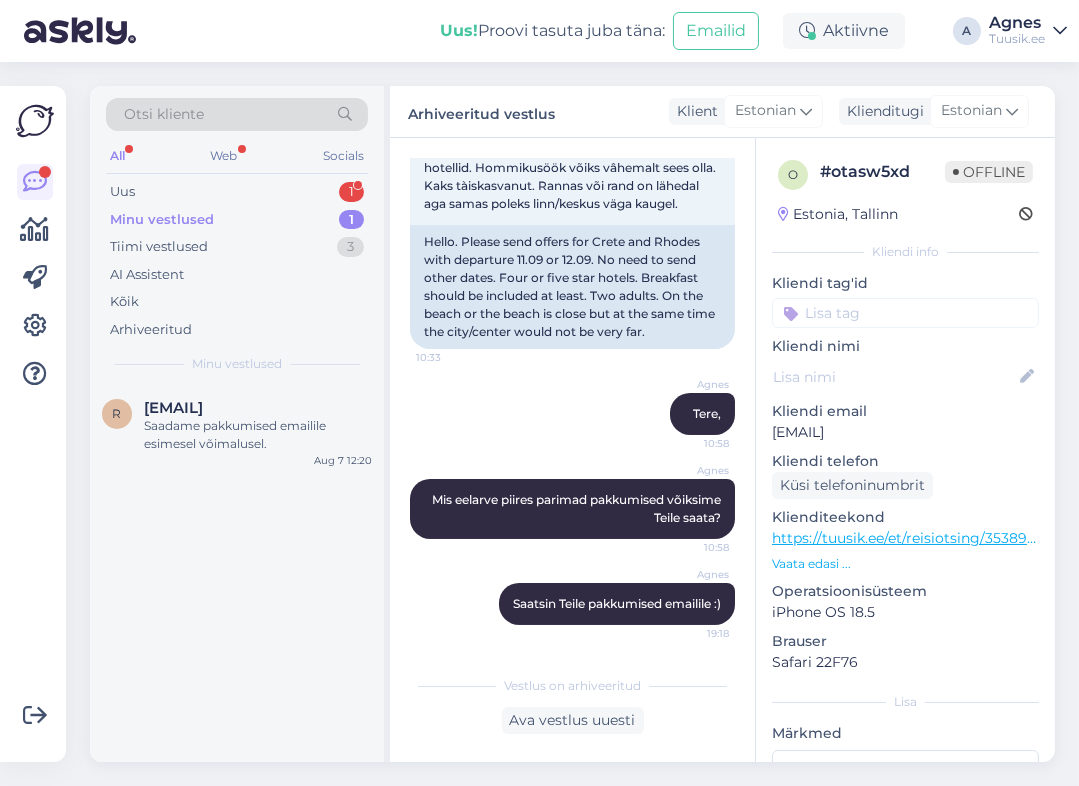 scroll, scrollTop: 0, scrollLeft: 0, axis: both 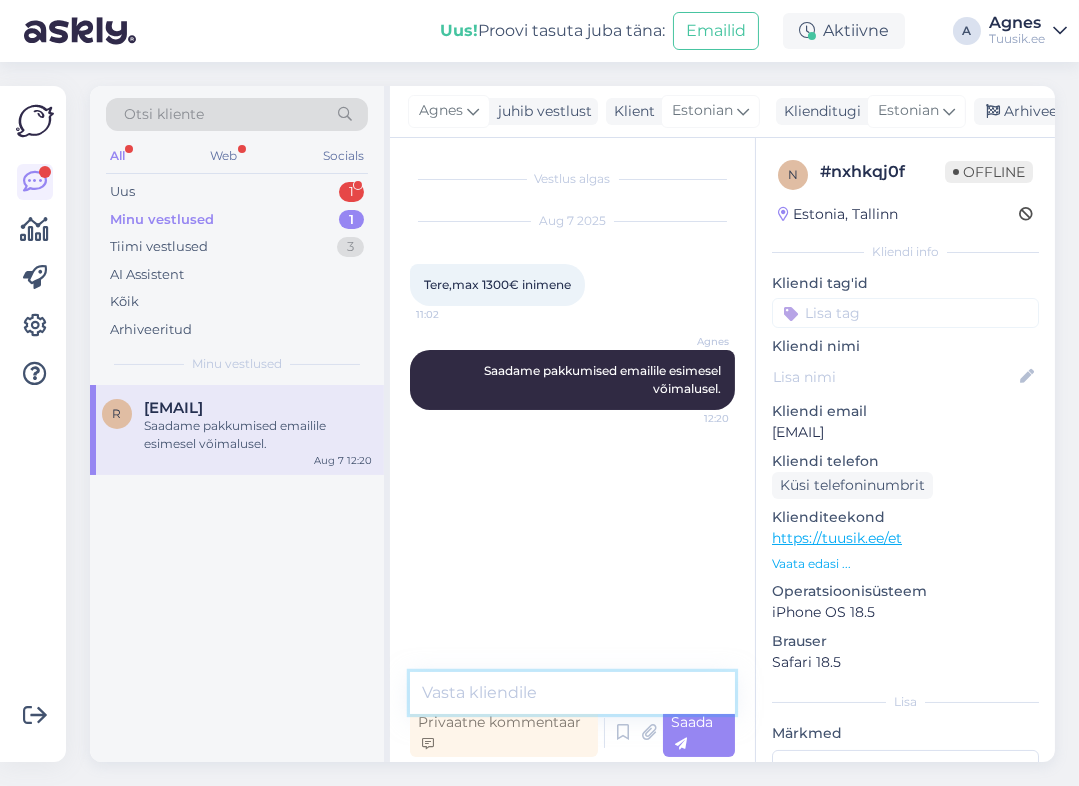 click at bounding box center [572, 693] 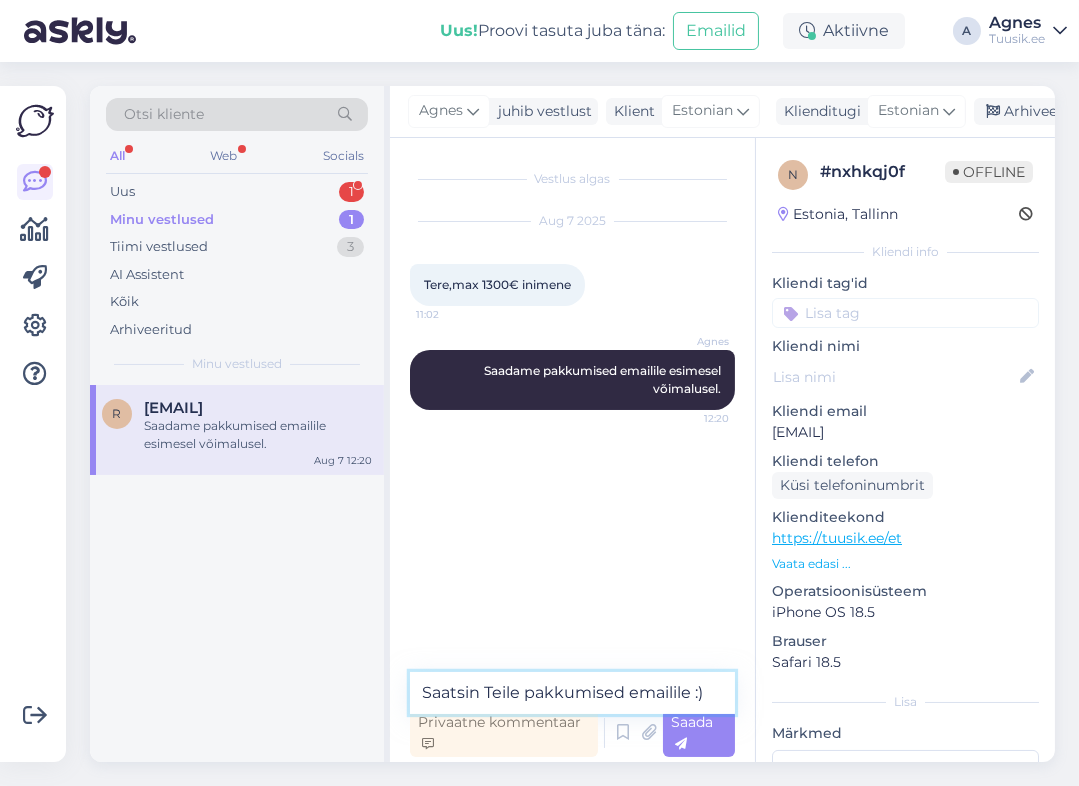 type on "Saatsin Teile pakkumised emailile :)" 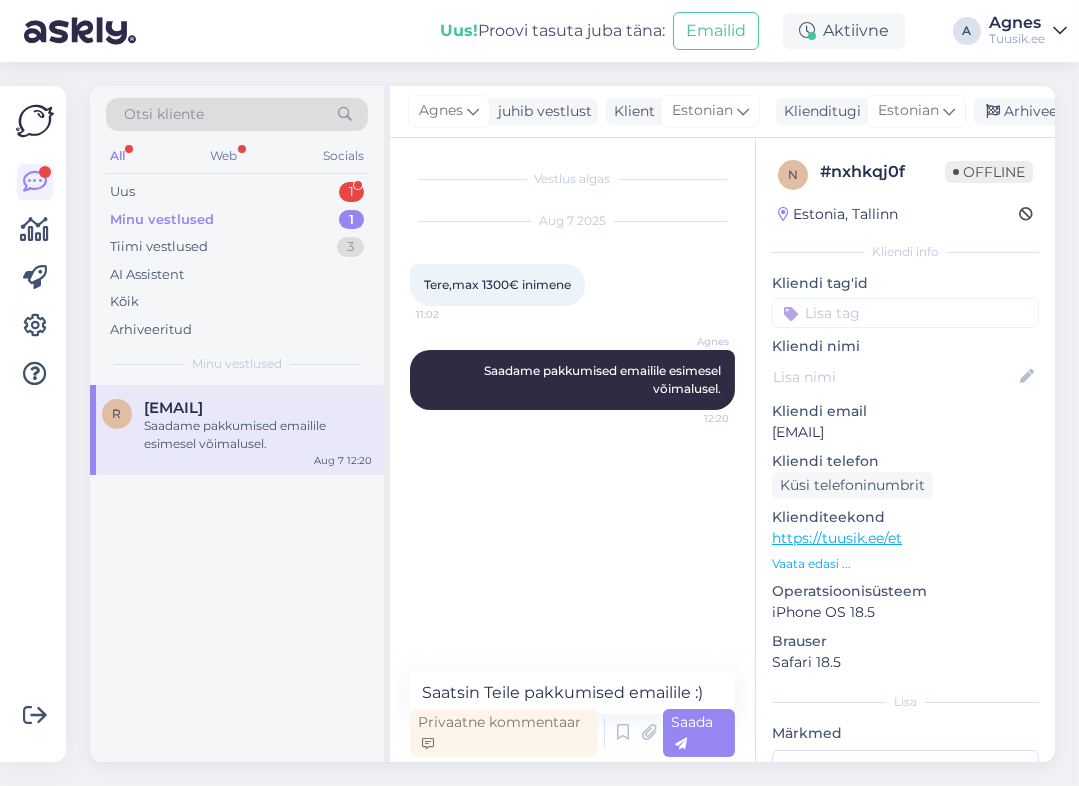 click on "Saada" at bounding box center [692, 732] 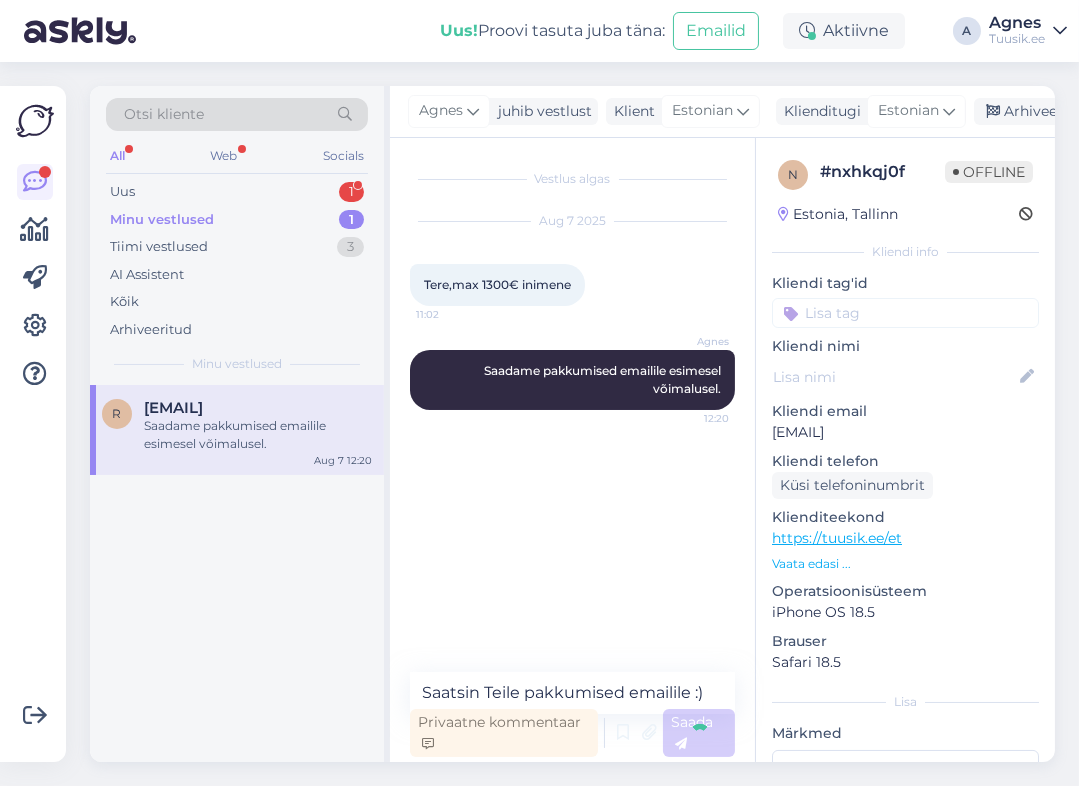 click on "Vestlus algas Aug 7 2025 Tere,max 1300€ inimene 11:02  Agnes Saadame pakkumised emailile esimesel võimalusel. 12:20  Saatsin Teile pakkumised emailile :) Privaatne kommentaar Saada" at bounding box center [572, 450] 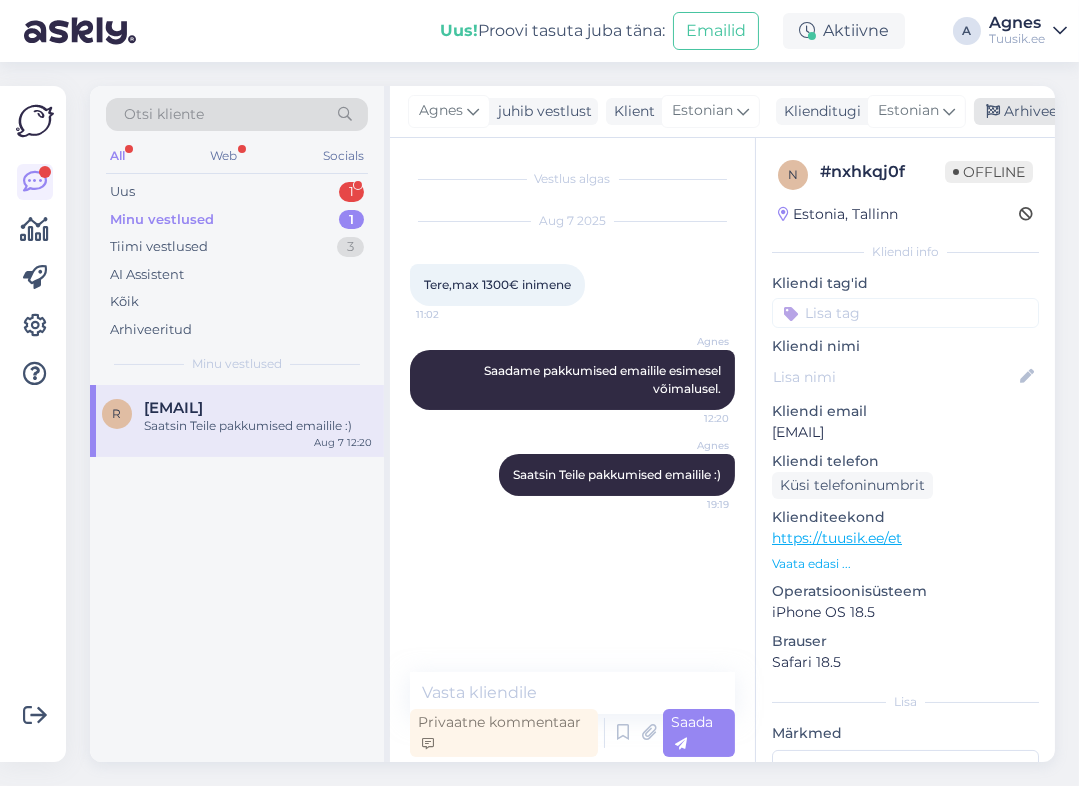 click on "Arhiveeri vestlus" at bounding box center (1051, 111) 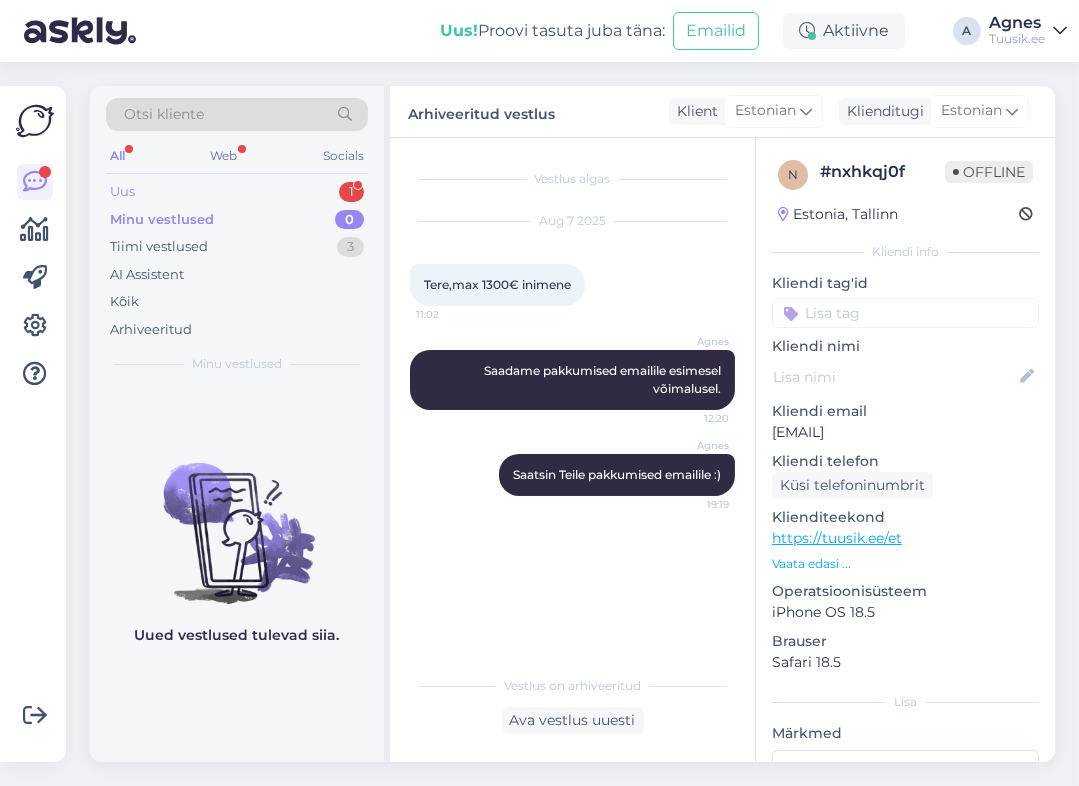 click on "Uus 1" at bounding box center (237, 192) 